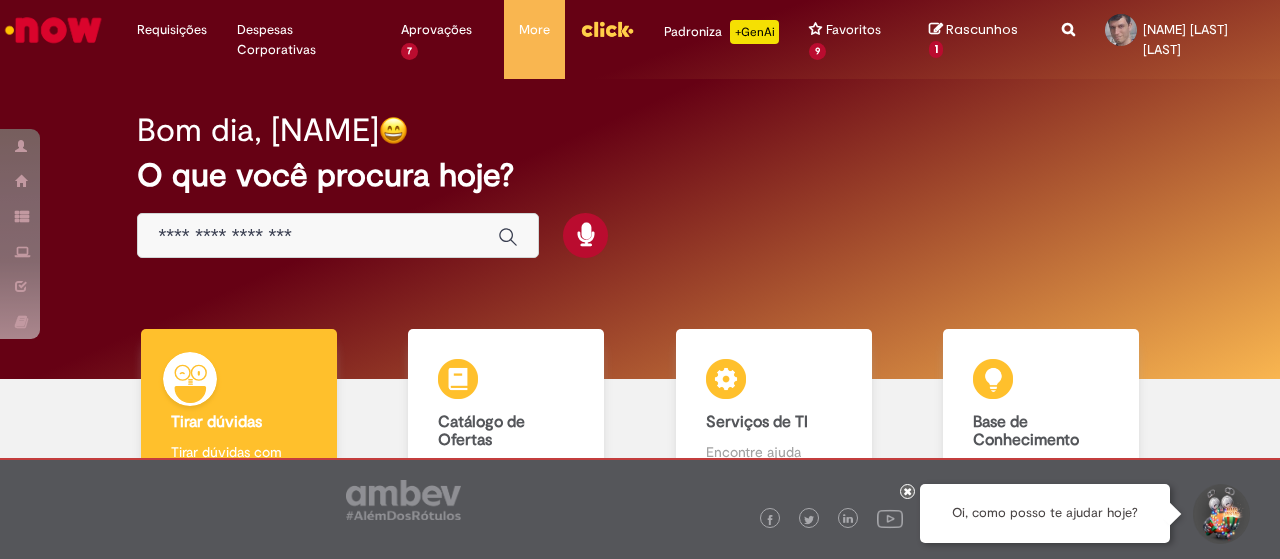 scroll, scrollTop: 0, scrollLeft: 0, axis: both 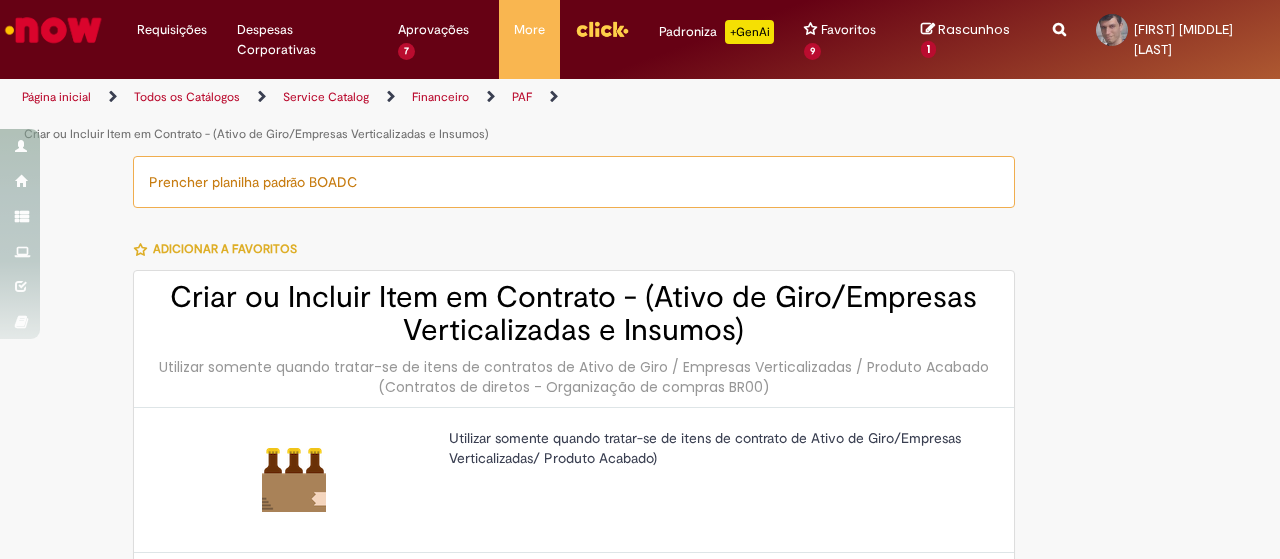type on "********" 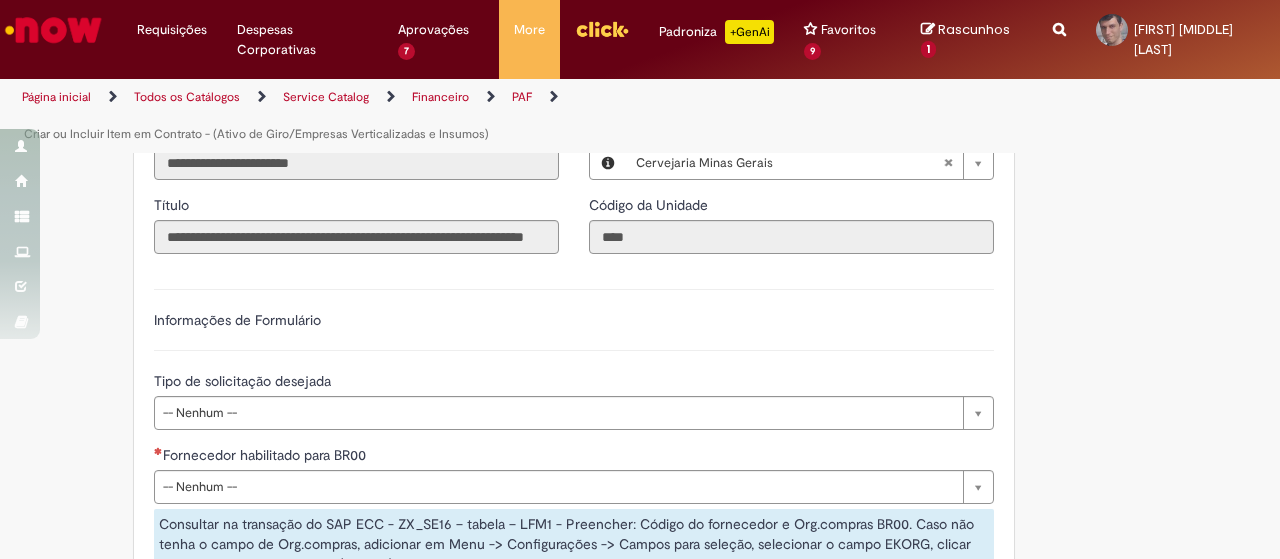 scroll, scrollTop: 700, scrollLeft: 0, axis: vertical 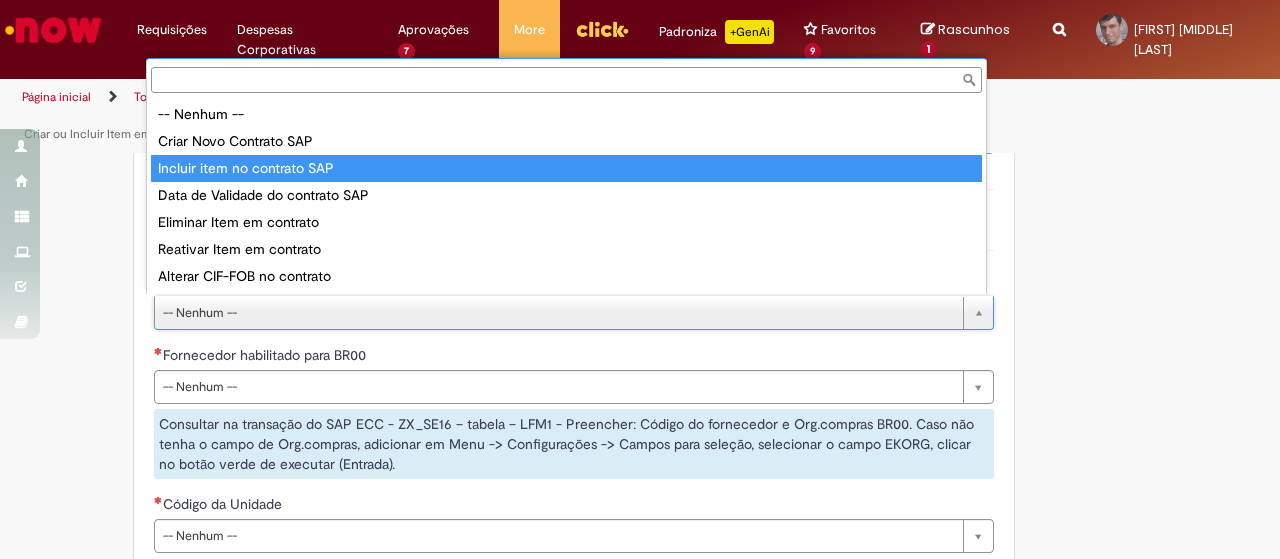 type on "**********" 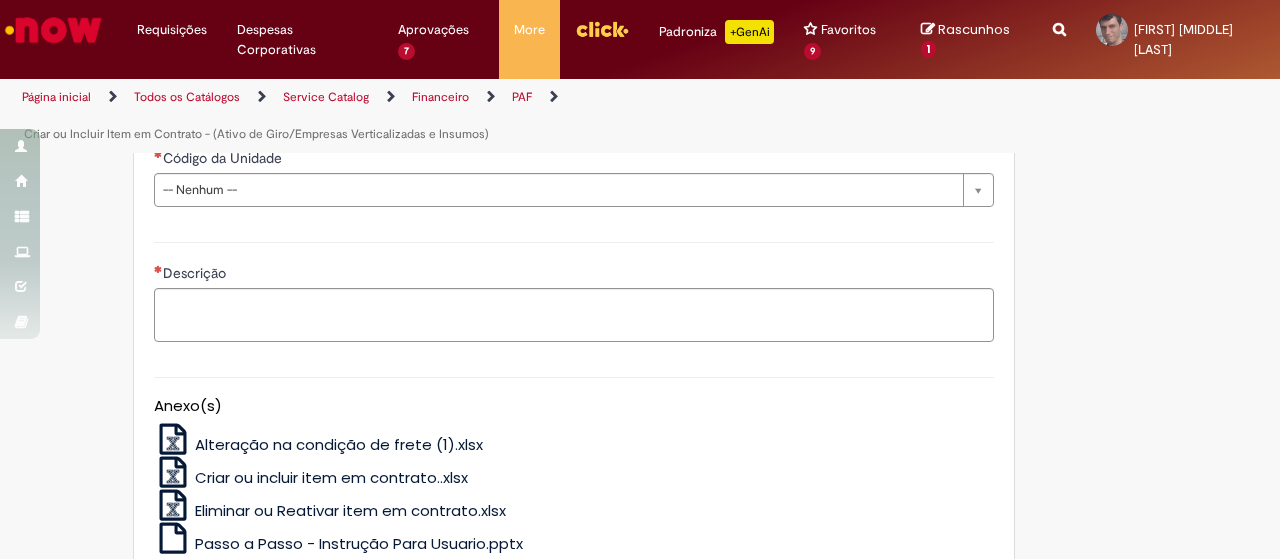 scroll, scrollTop: 1800, scrollLeft: 0, axis: vertical 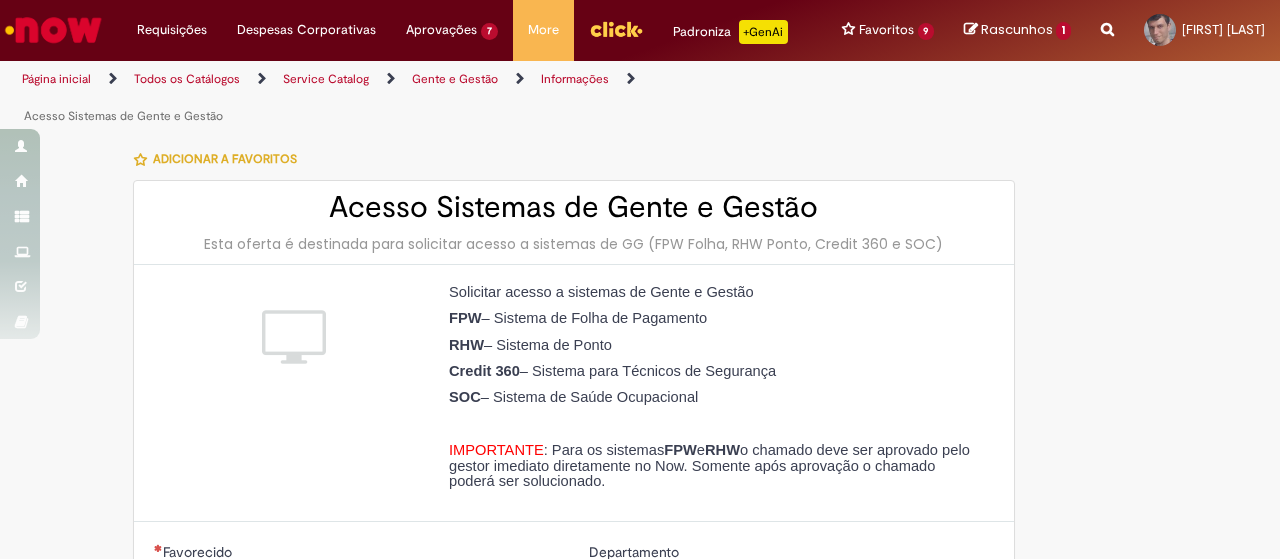 type on "********" 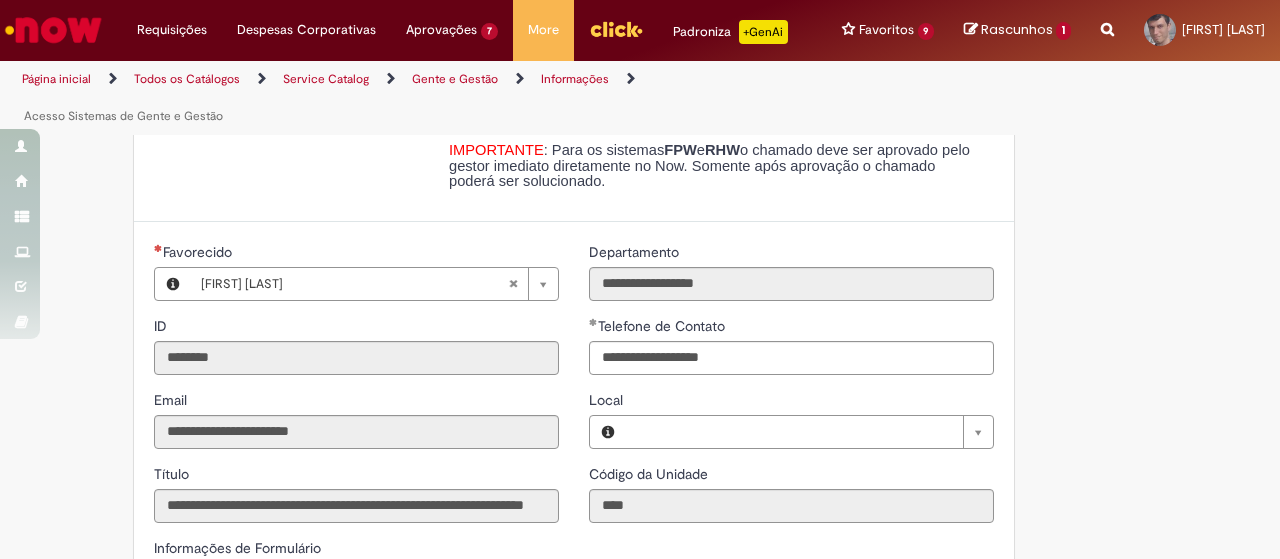 type on "**********" 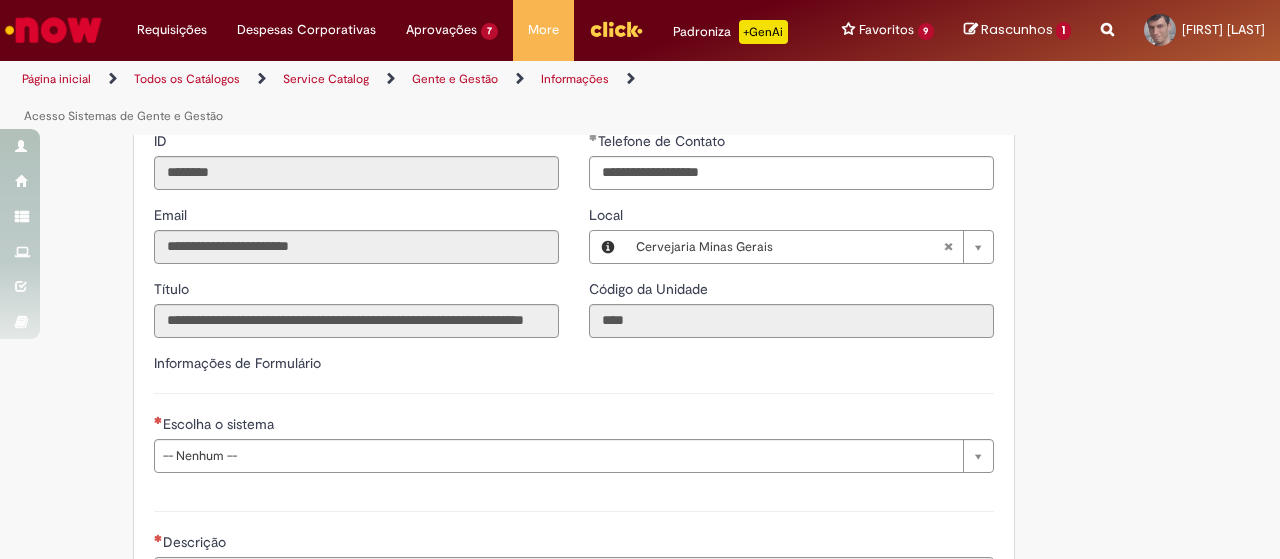 scroll, scrollTop: 600, scrollLeft: 0, axis: vertical 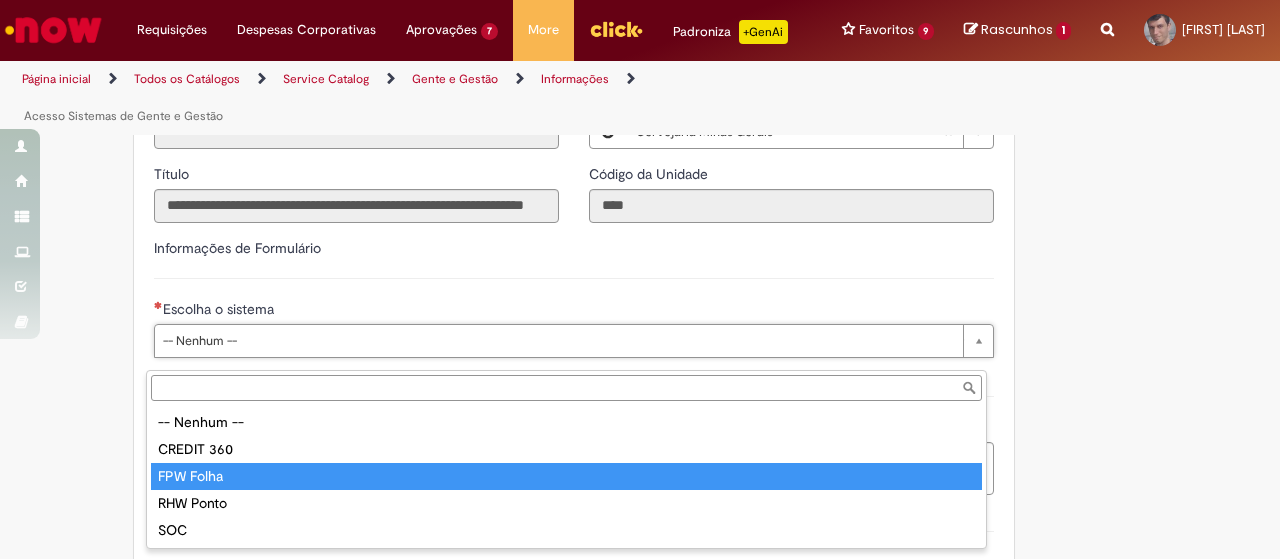 type on "*********" 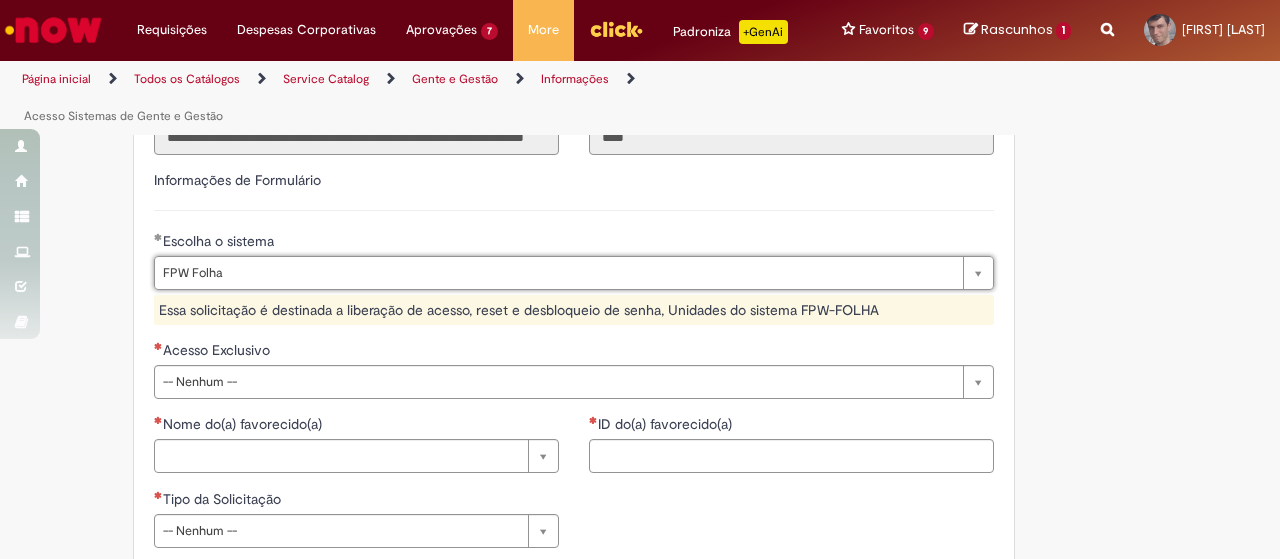 scroll, scrollTop: 700, scrollLeft: 0, axis: vertical 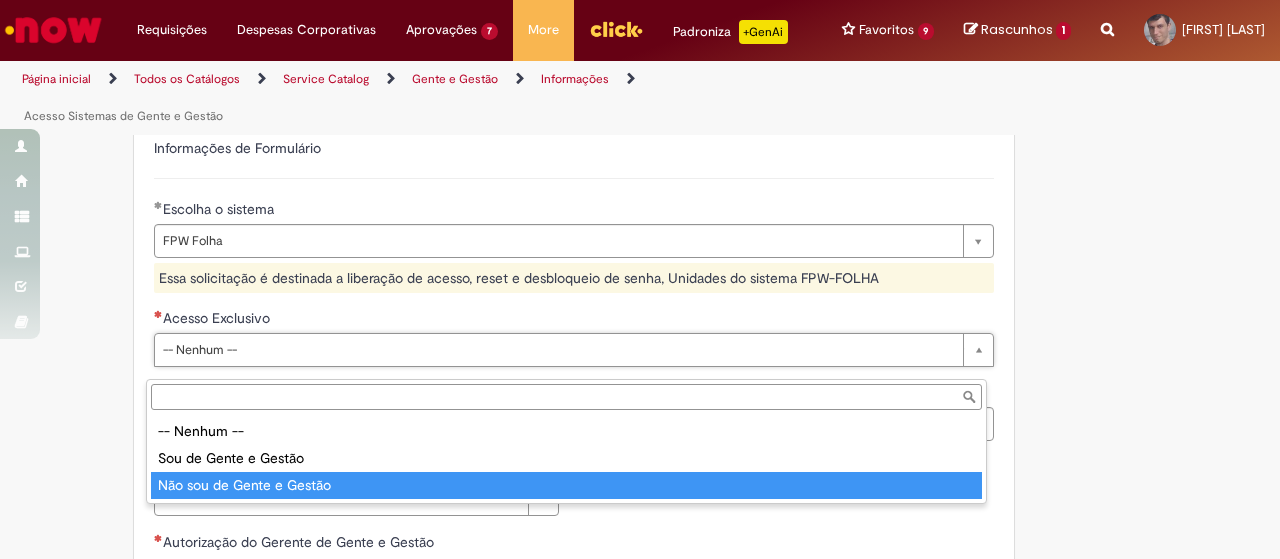 type on "**********" 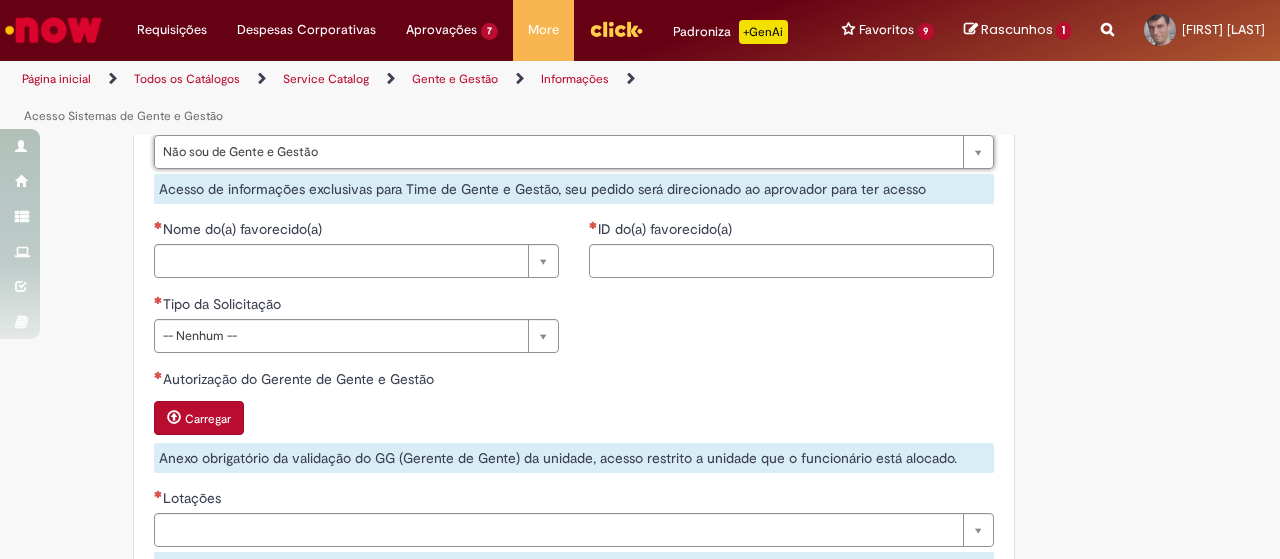 scroll, scrollTop: 900, scrollLeft: 0, axis: vertical 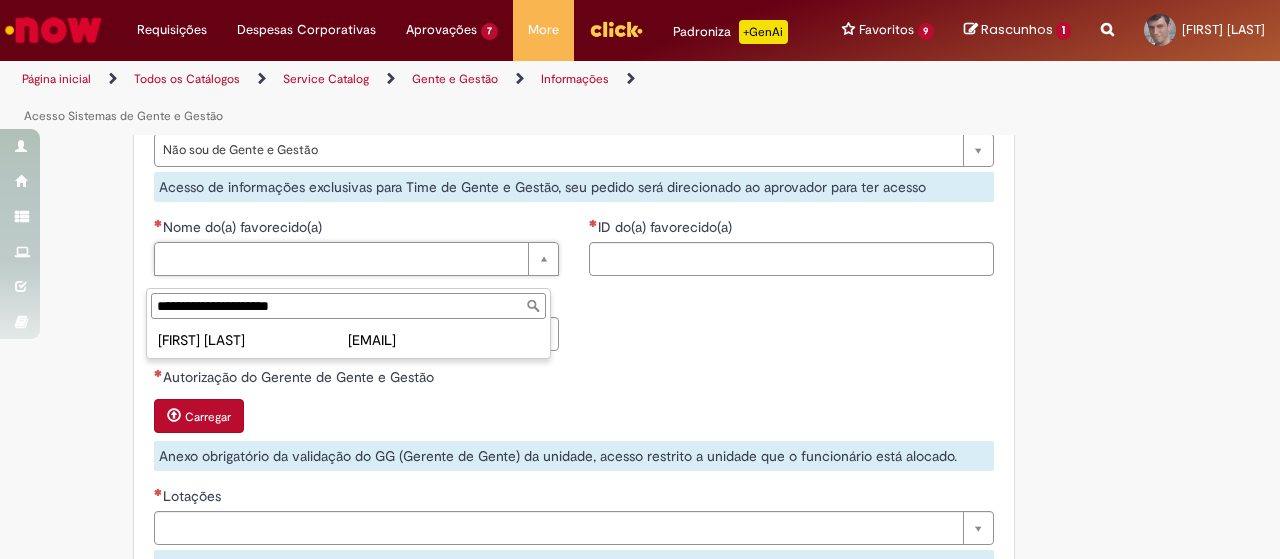 type on "**********" 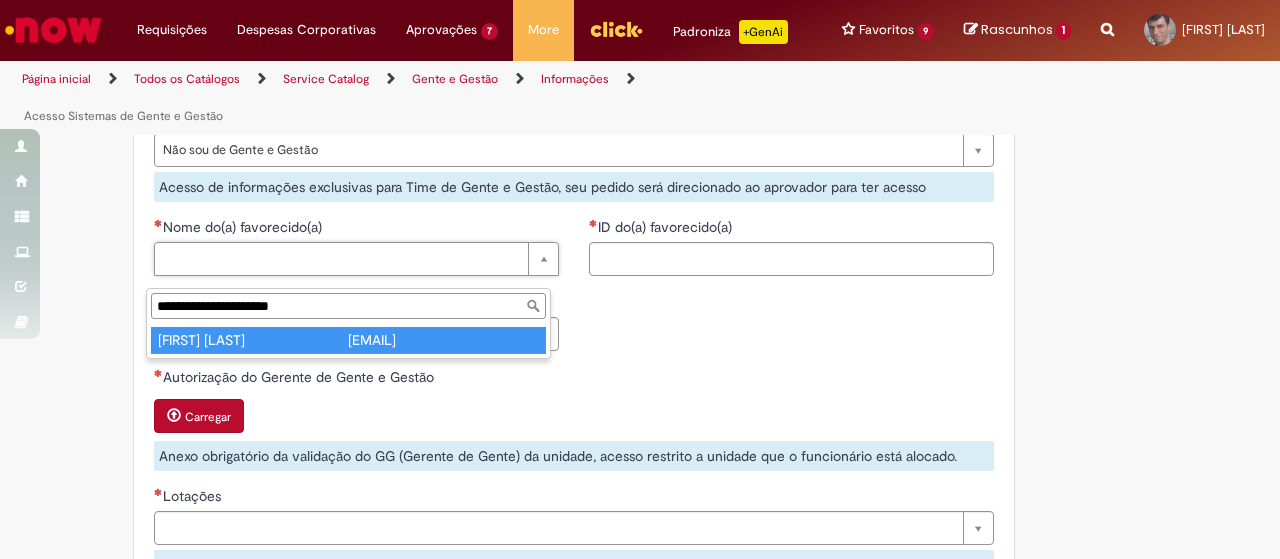 type on "**********" 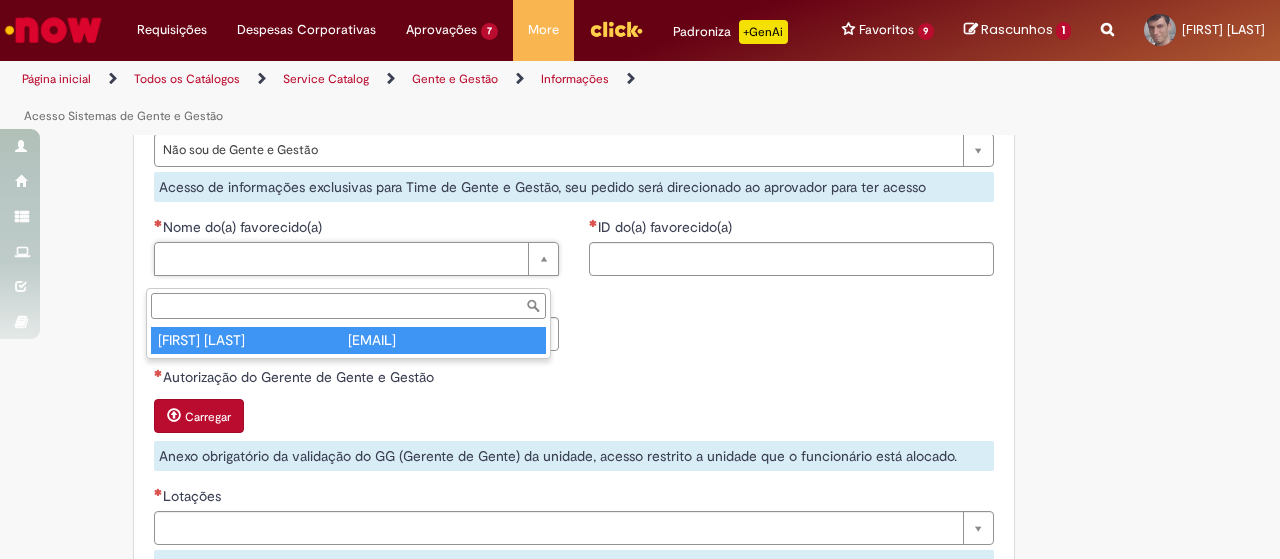 type on "********" 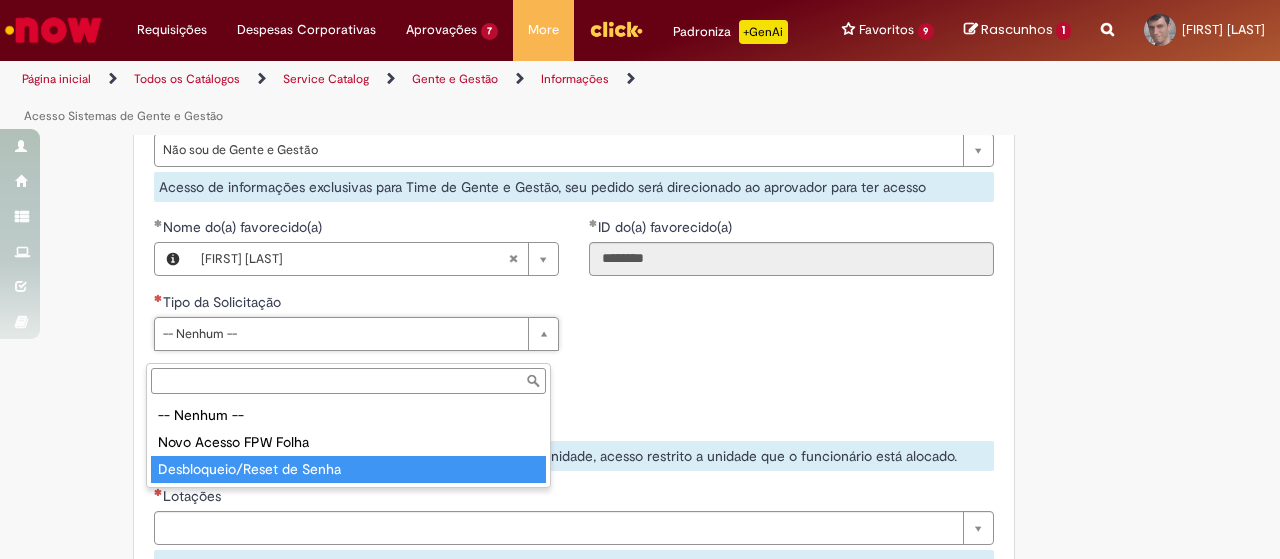 type on "**********" 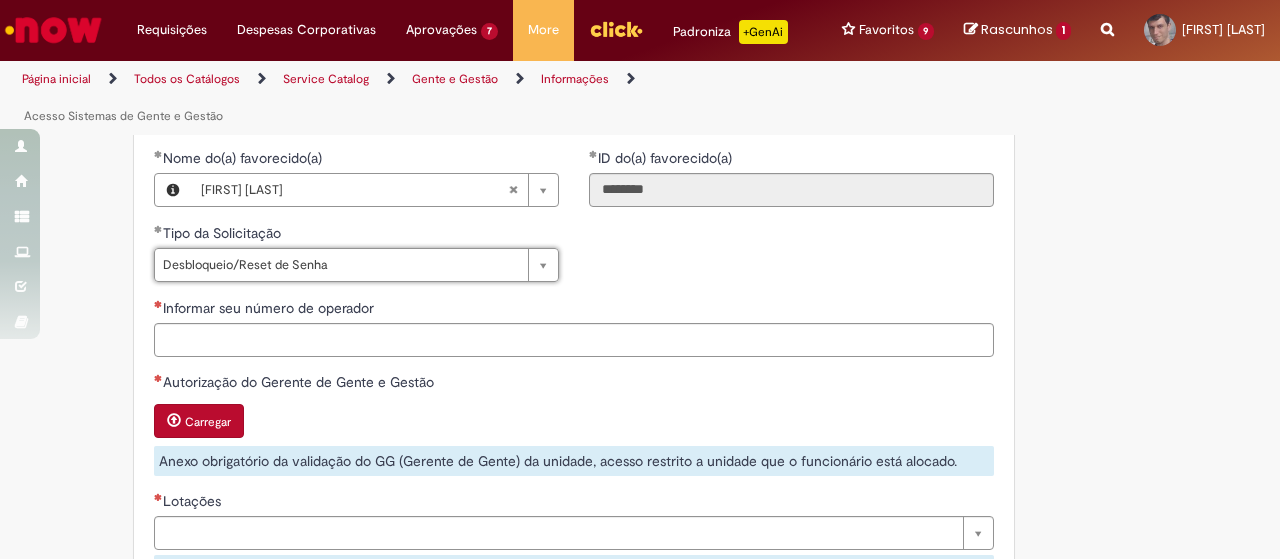 scroll, scrollTop: 1000, scrollLeft: 0, axis: vertical 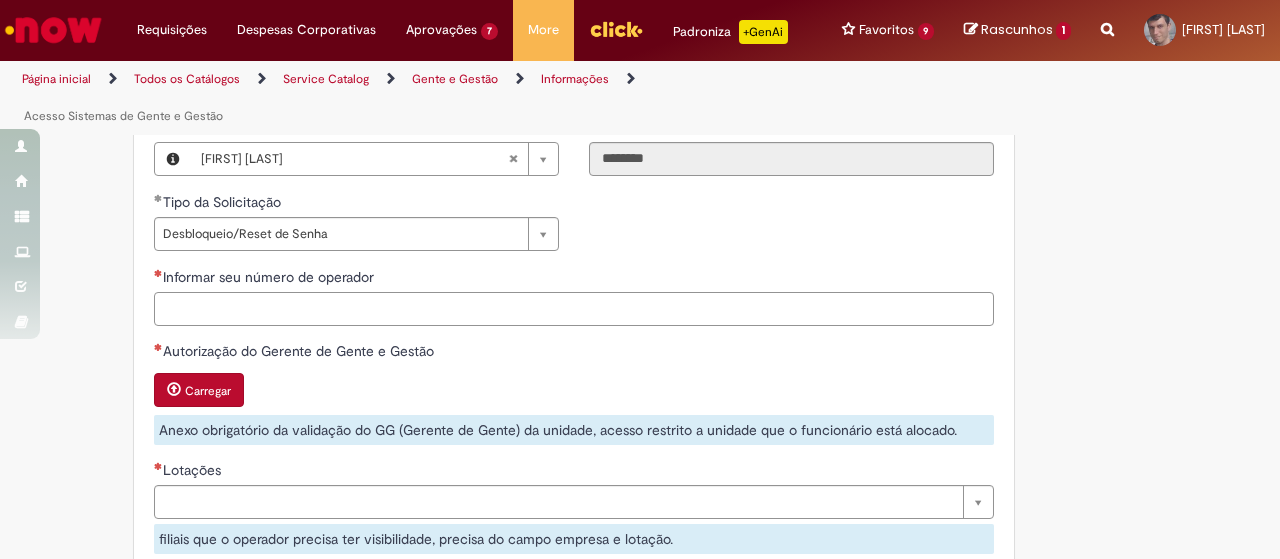 click on "Informar seu número de operador" at bounding box center (574, 309) 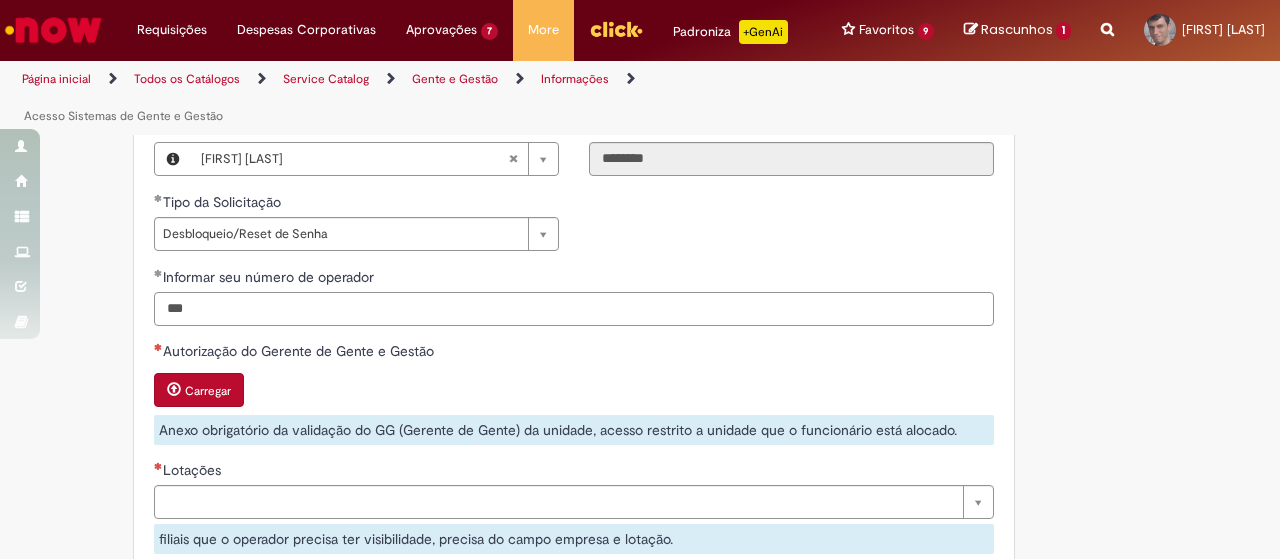 type on "***" 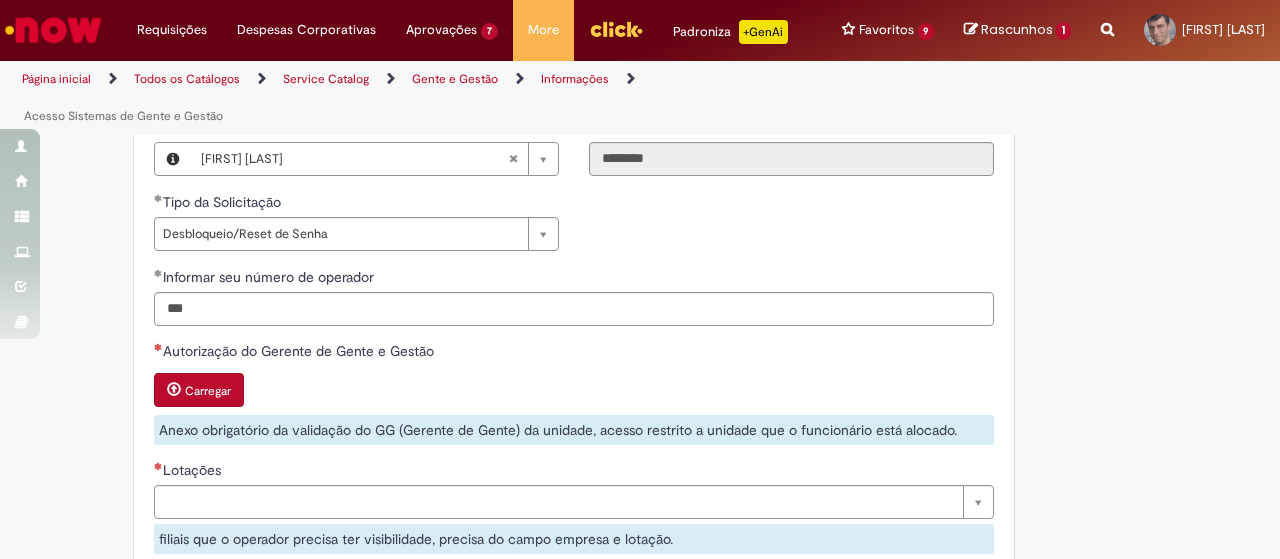 type 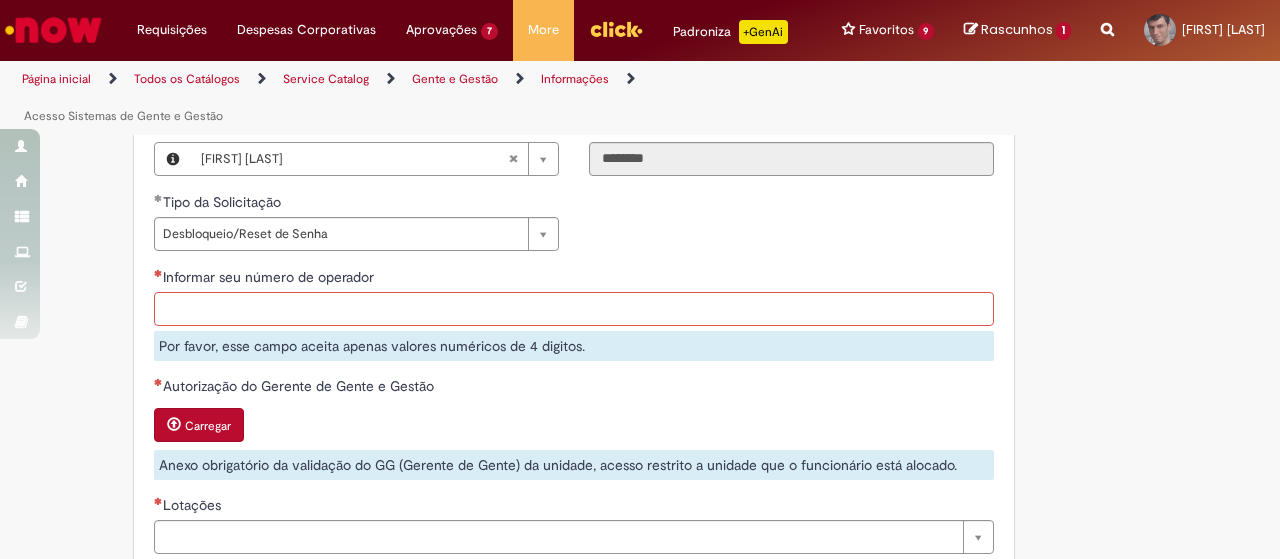 click on "Informar seu número de operador" at bounding box center [574, 309] 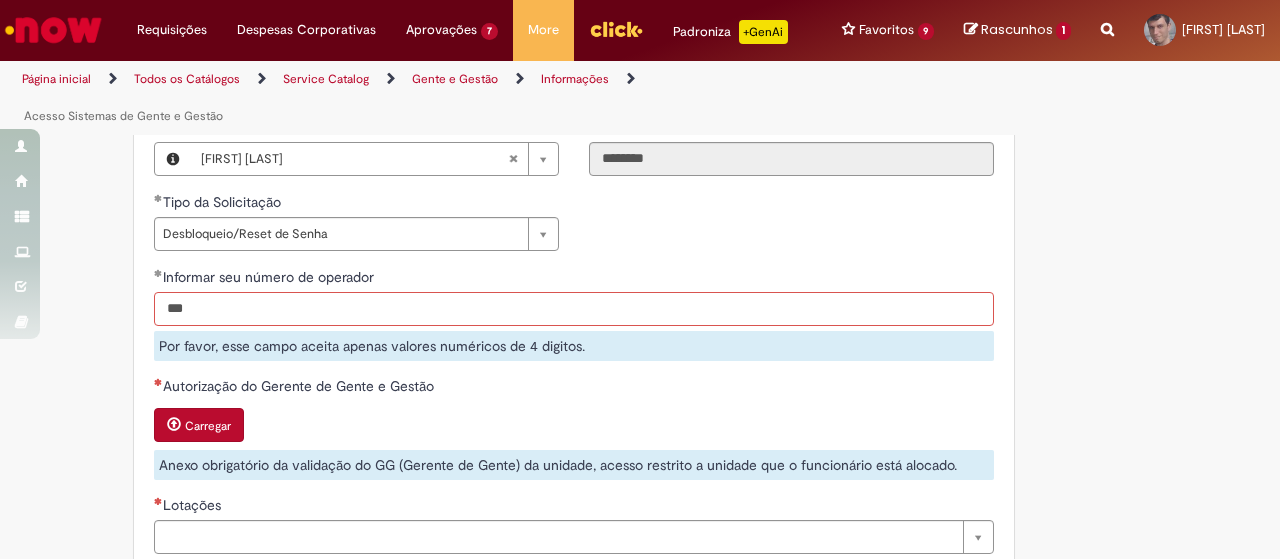 click on "***" at bounding box center (574, 309) 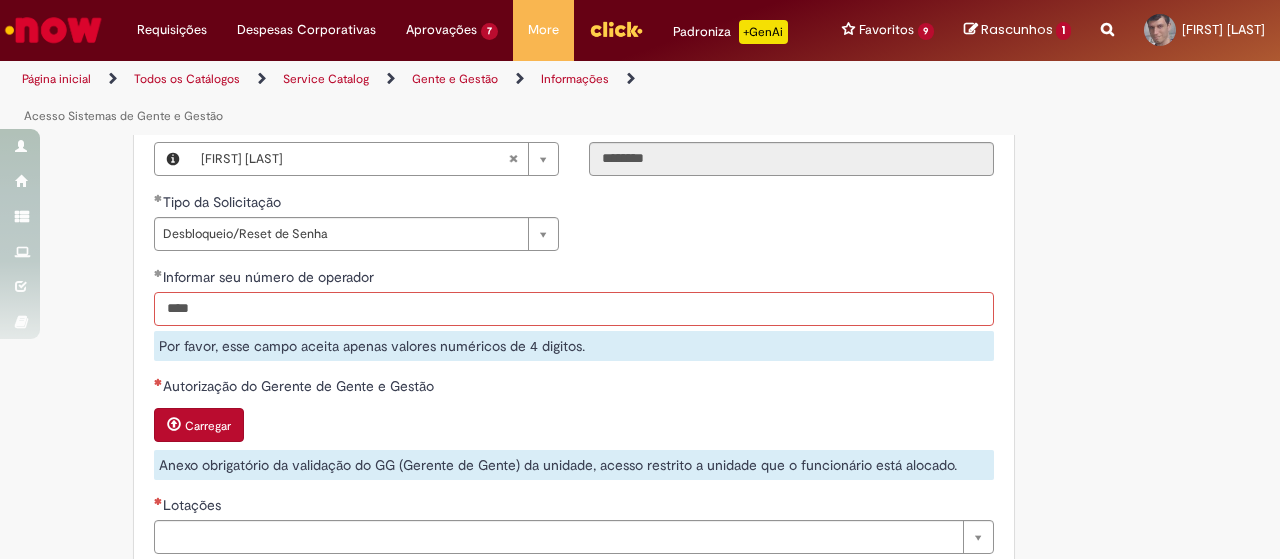 type on "****" 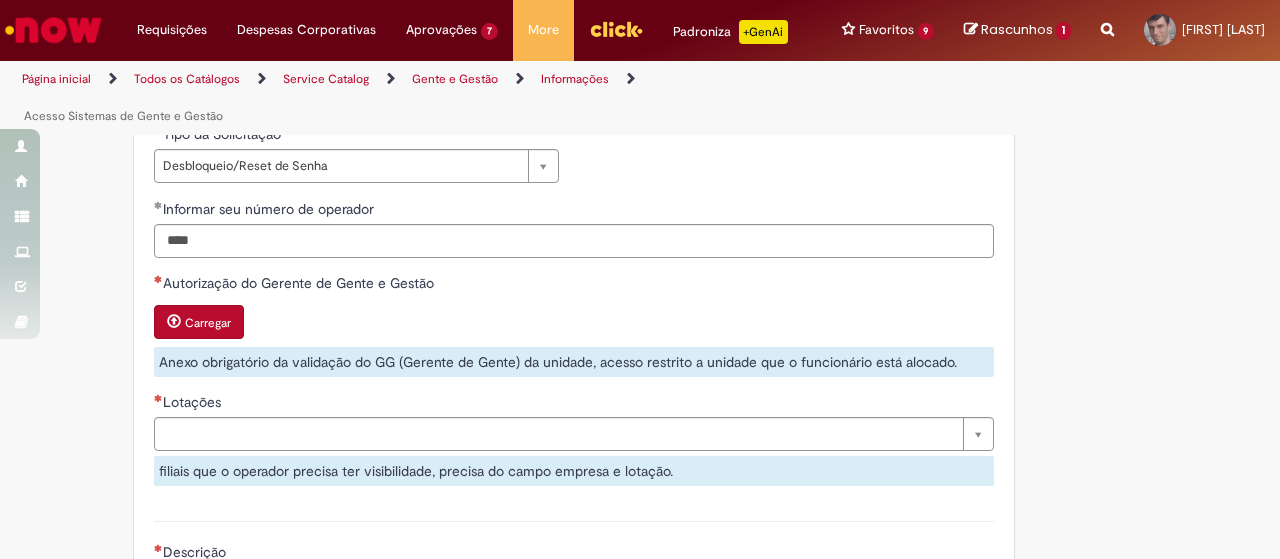 scroll, scrollTop: 1100, scrollLeft: 0, axis: vertical 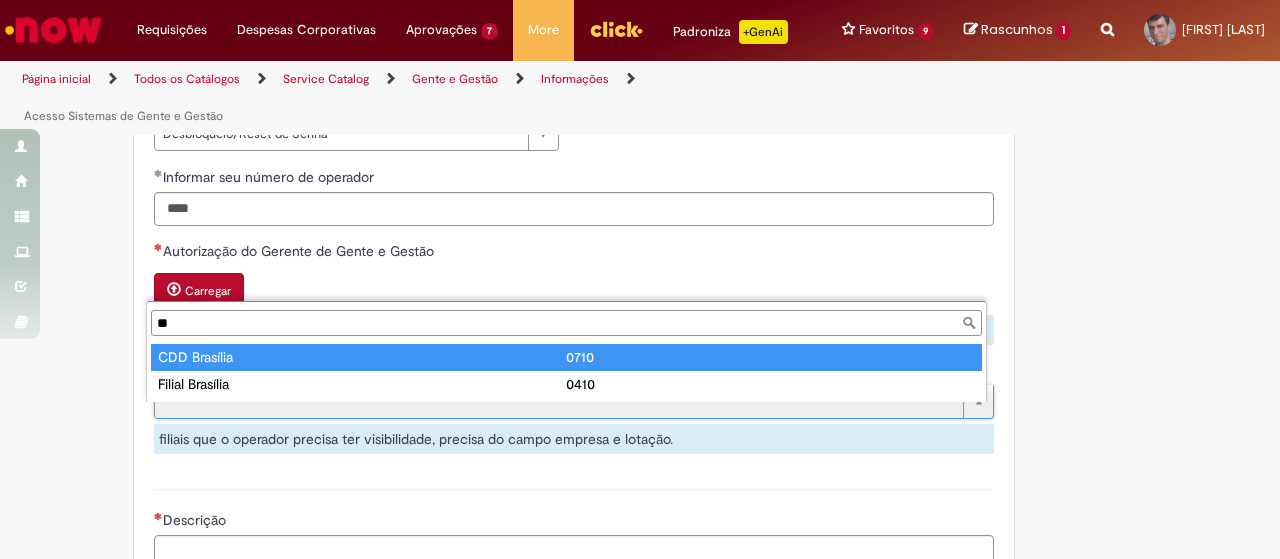 type on "*" 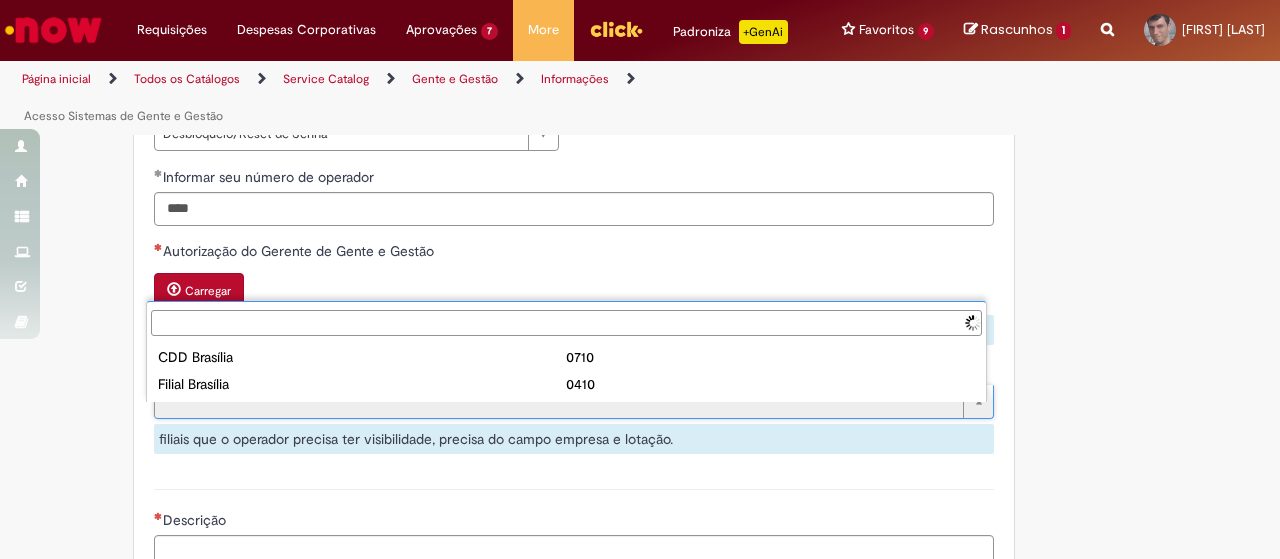 type on "*" 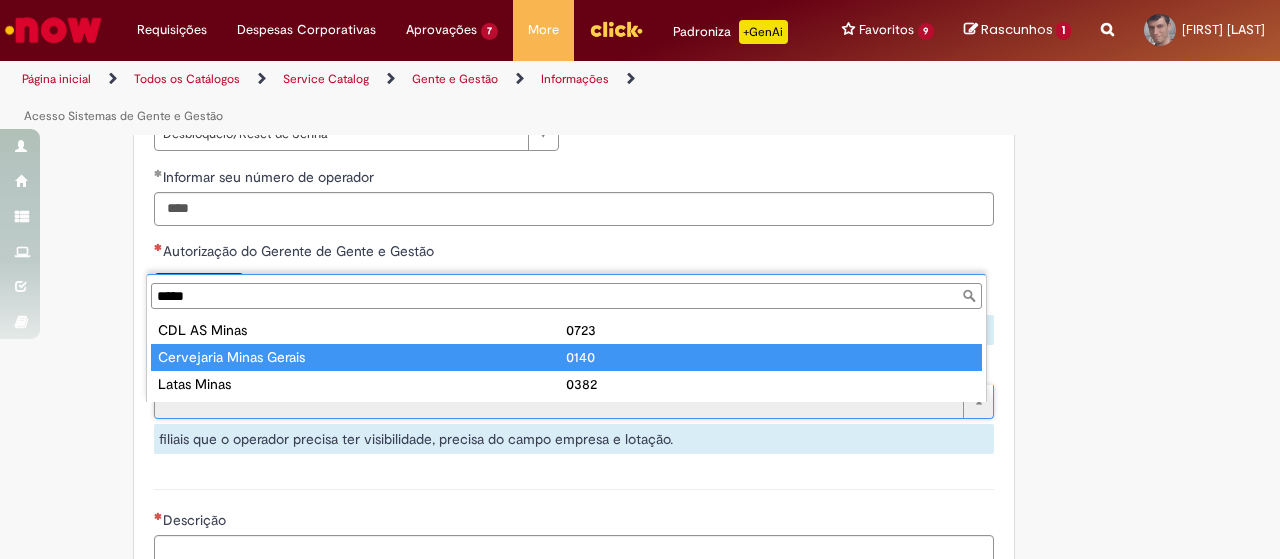 type on "*****" 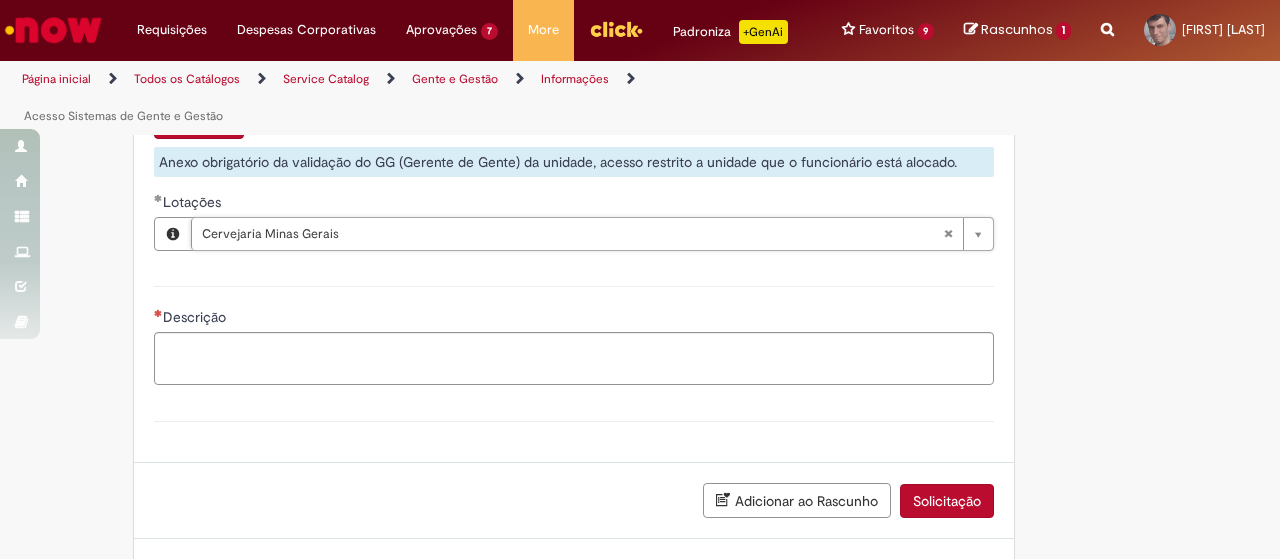 scroll, scrollTop: 1300, scrollLeft: 0, axis: vertical 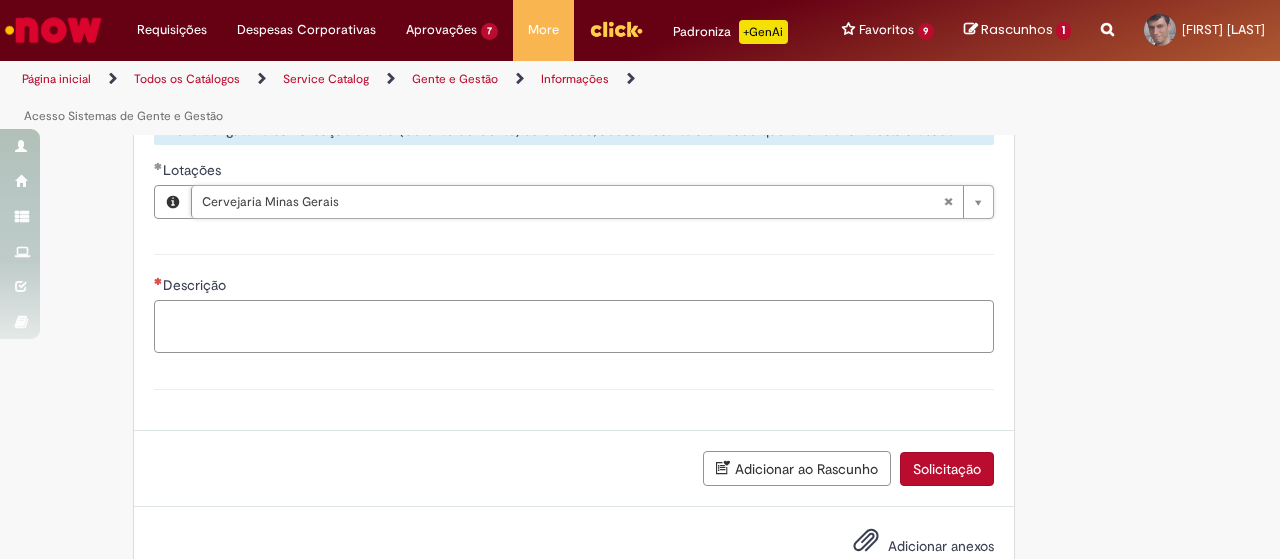 click on "Descrição" at bounding box center [574, 326] 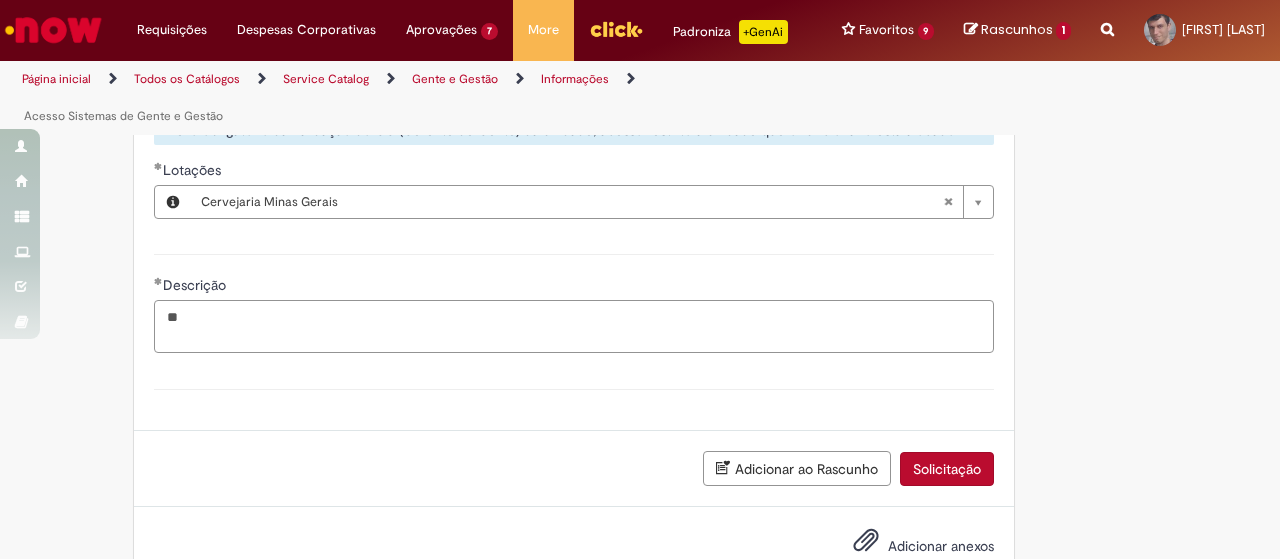 type on "*" 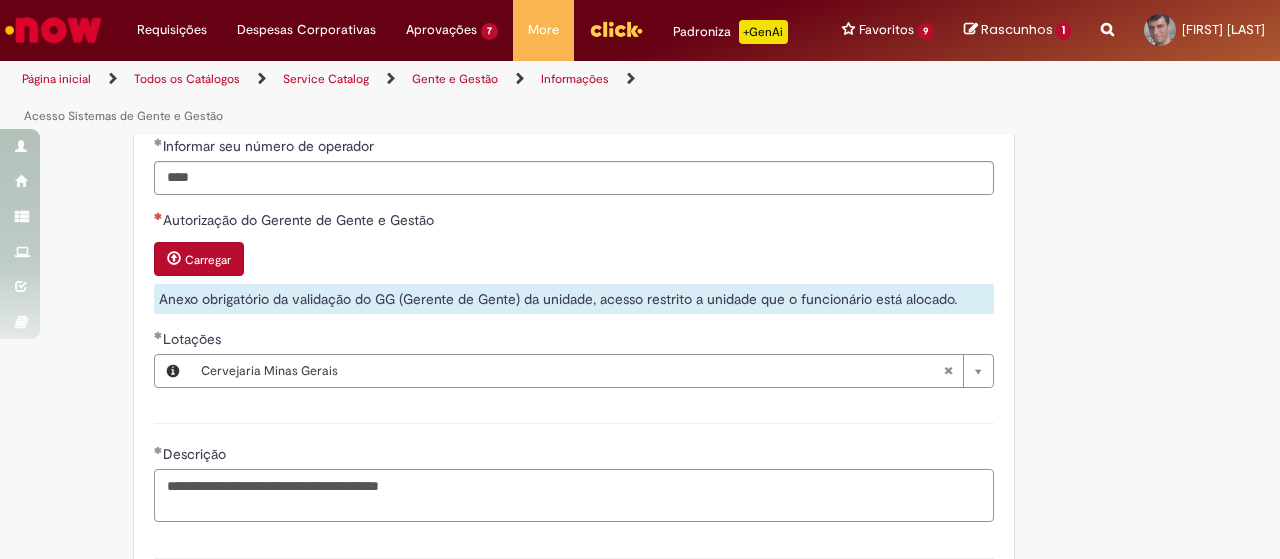 scroll, scrollTop: 1100, scrollLeft: 0, axis: vertical 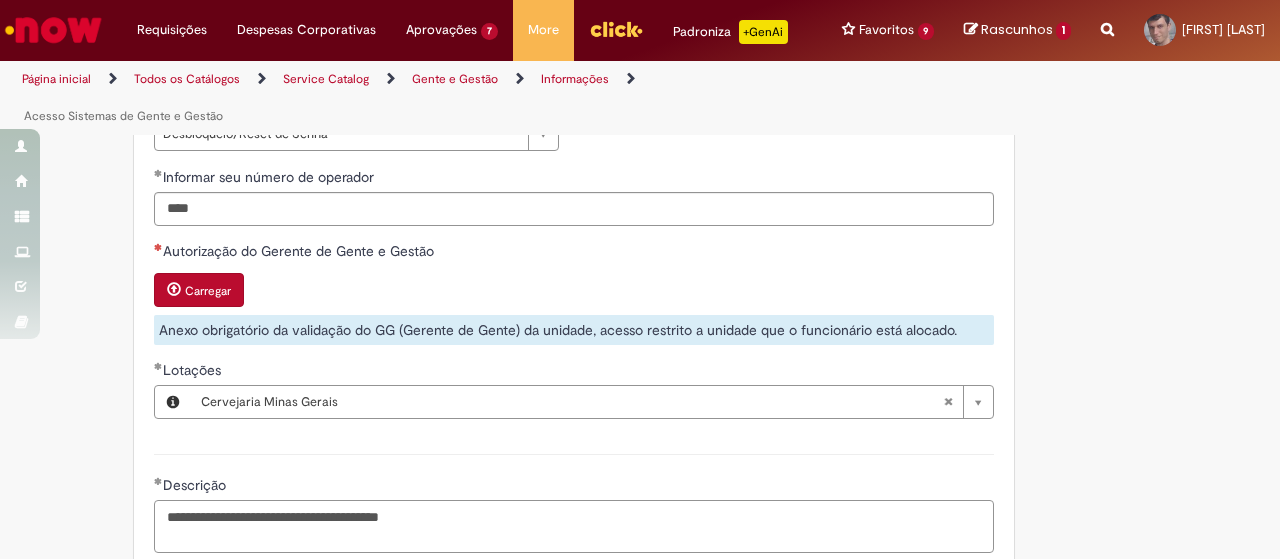 type on "**********" 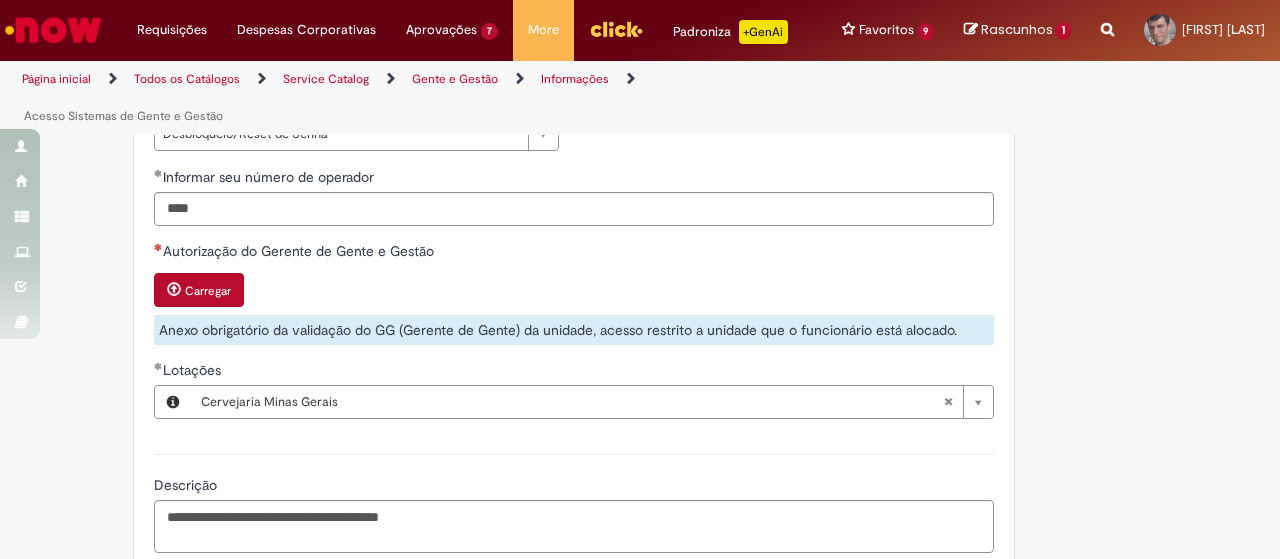 click on "Carregar" at bounding box center (208, 291) 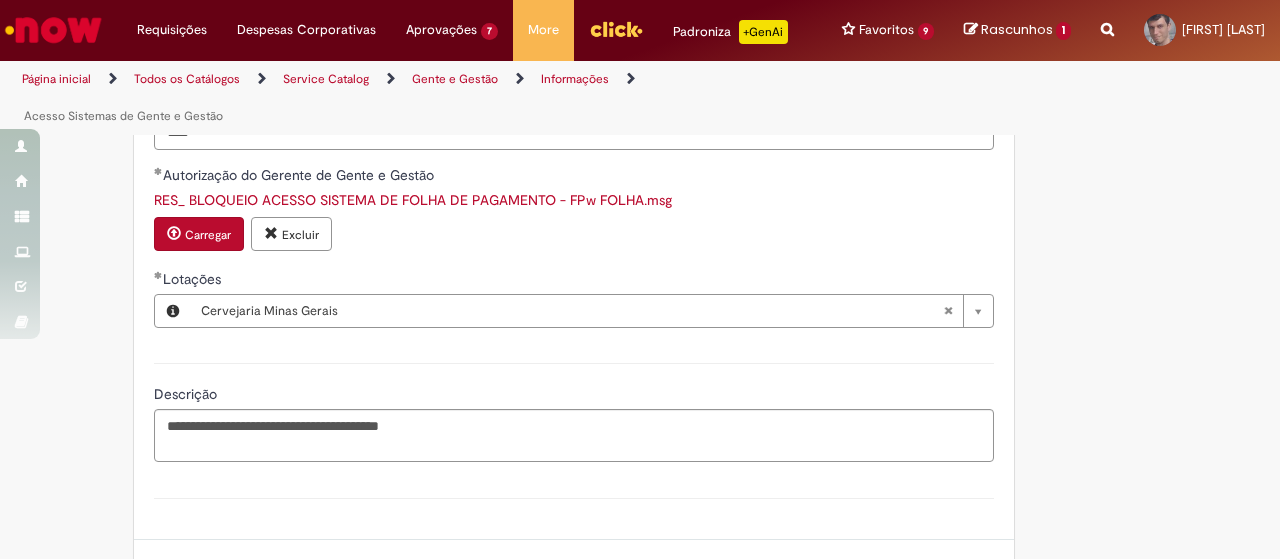 scroll, scrollTop: 1171, scrollLeft: 0, axis: vertical 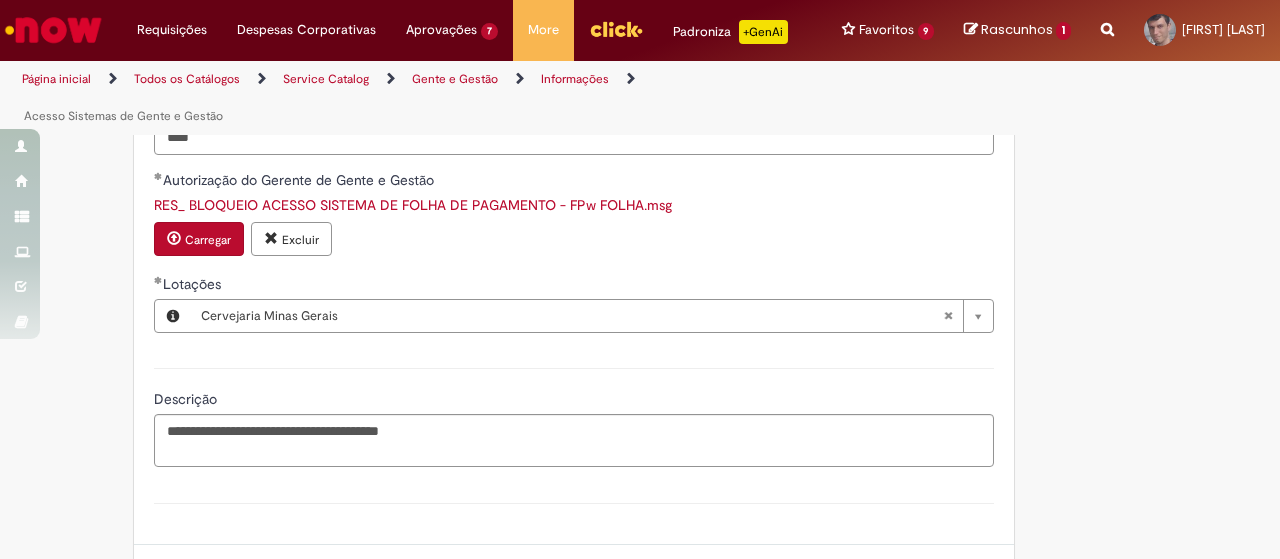 type 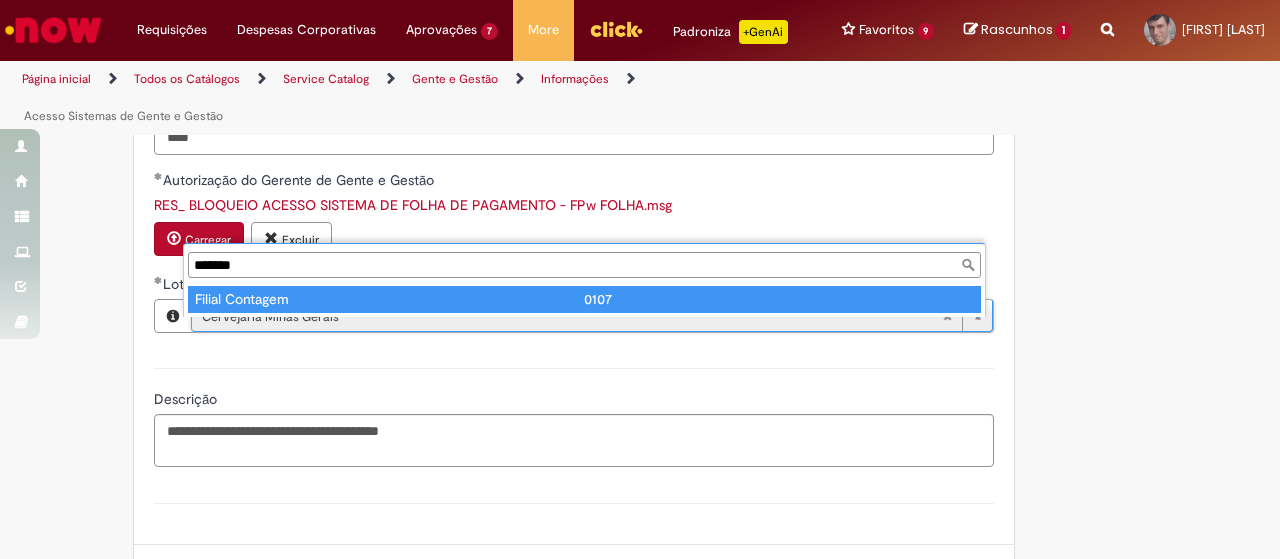 type on "*******" 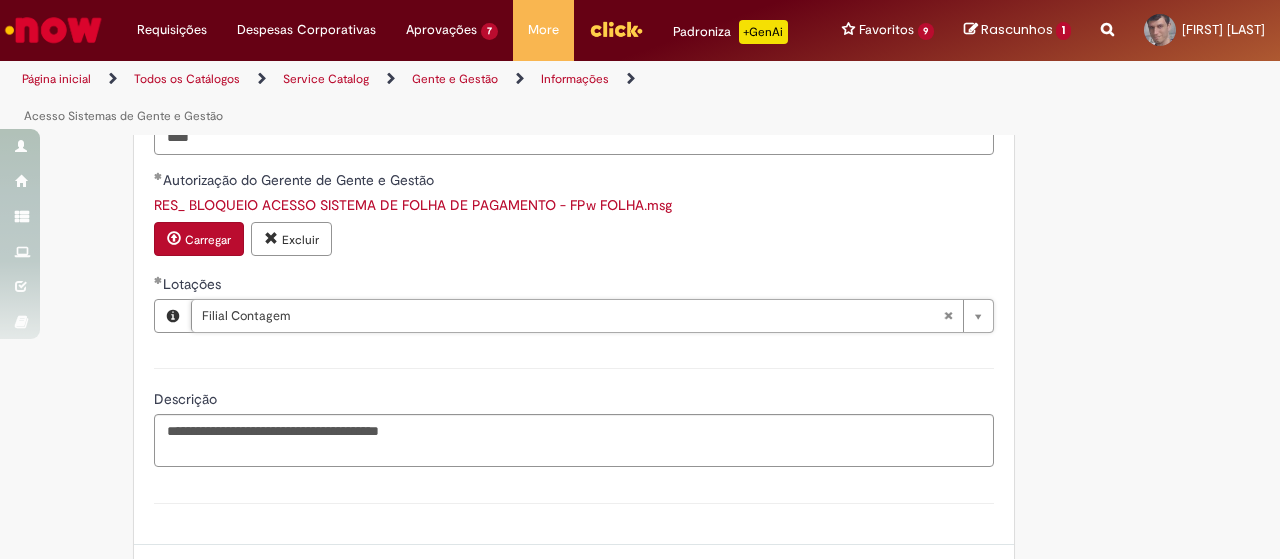 scroll, scrollTop: 0, scrollLeft: 94, axis: horizontal 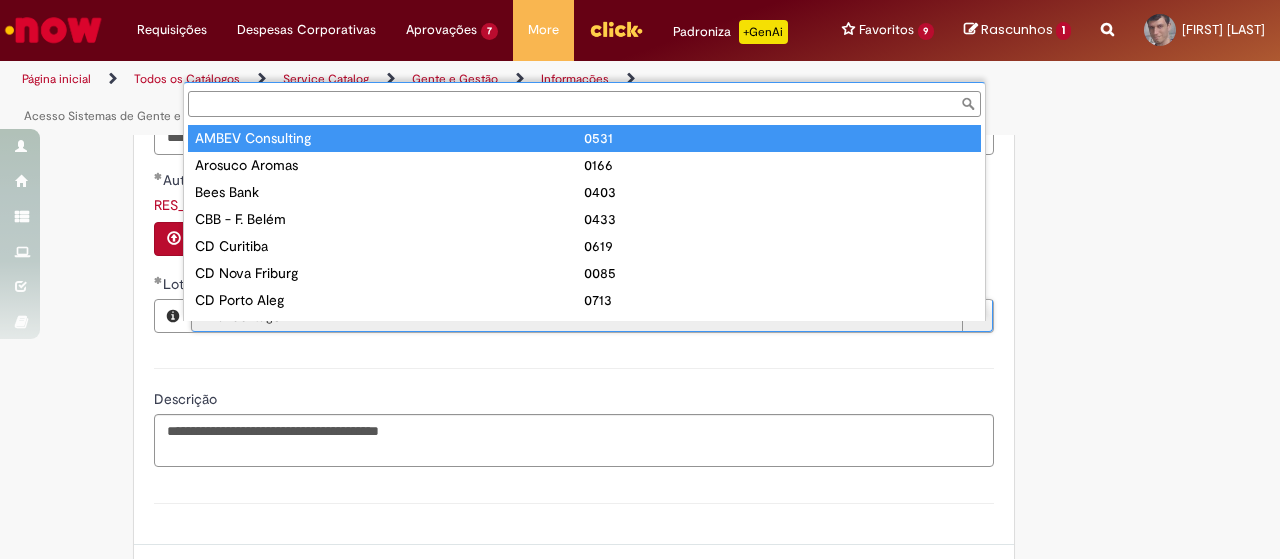 type on "*" 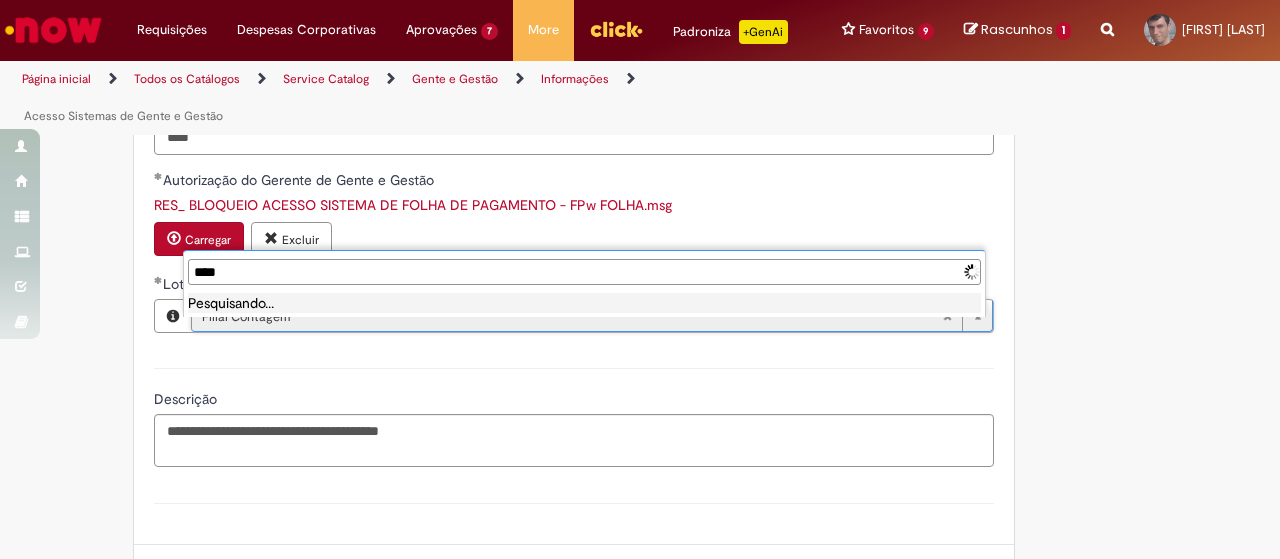 type on "***" 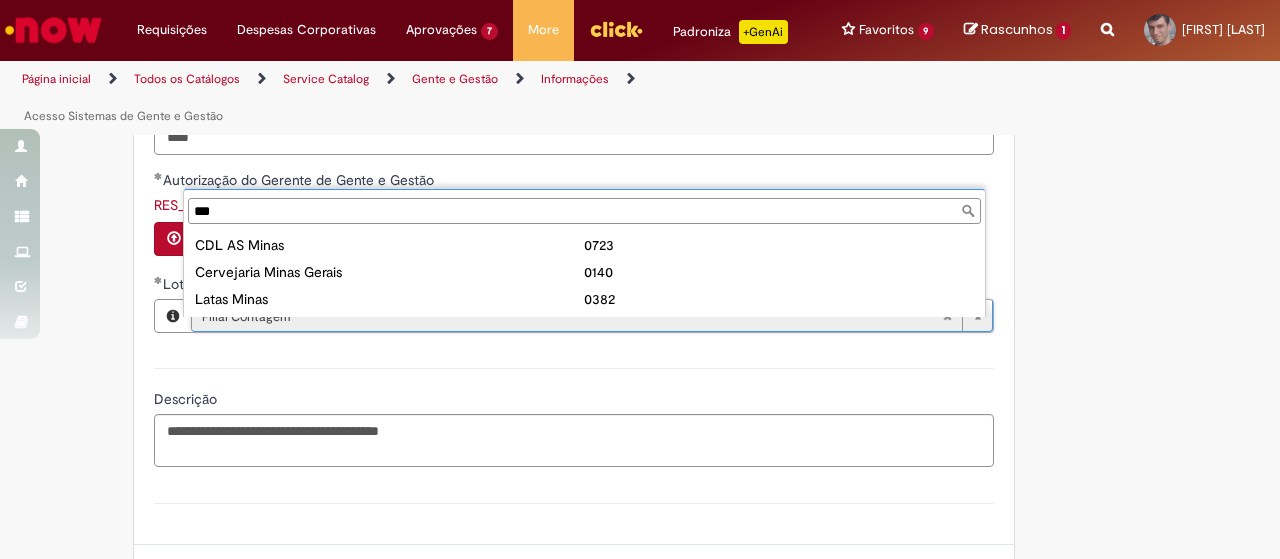 type on "**********" 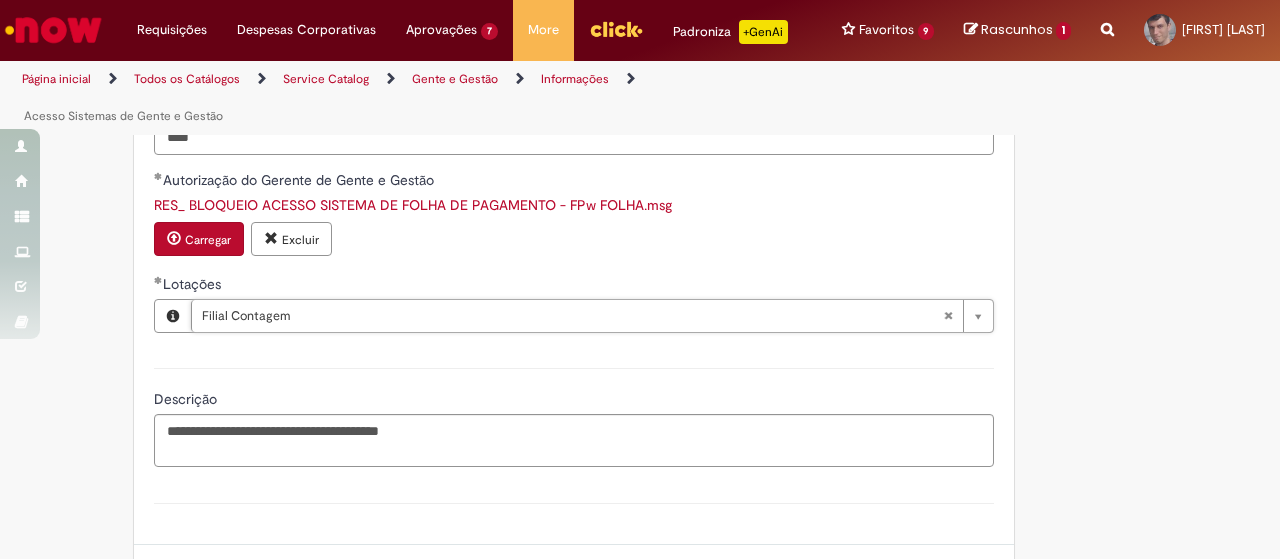 scroll, scrollTop: 0, scrollLeft: 94, axis: horizontal 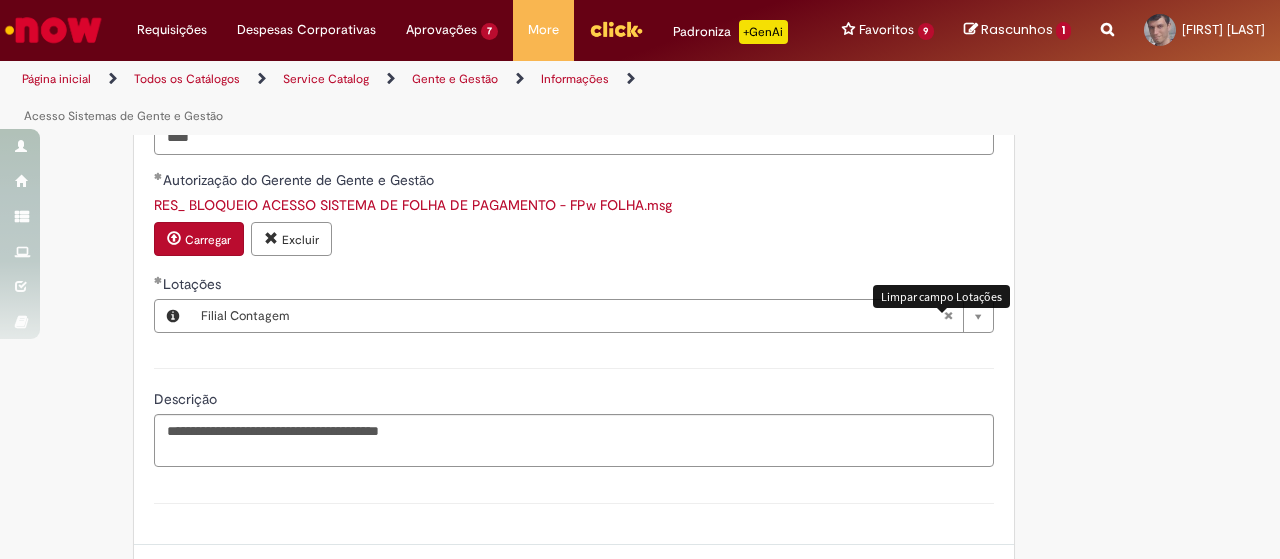 click on "**********" at bounding box center (574, -52) 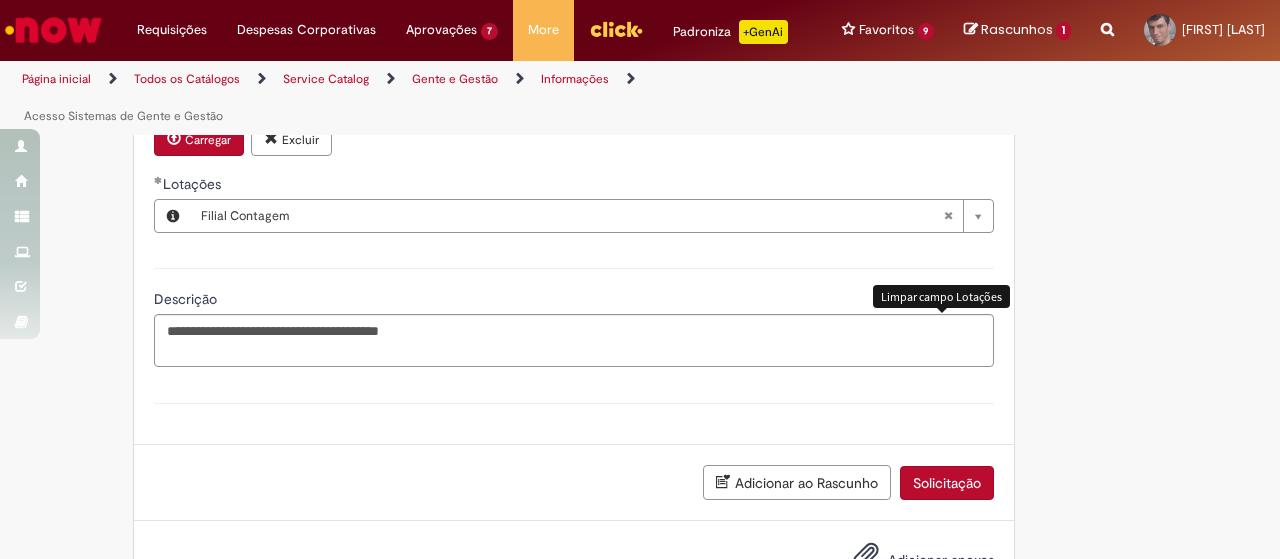 type 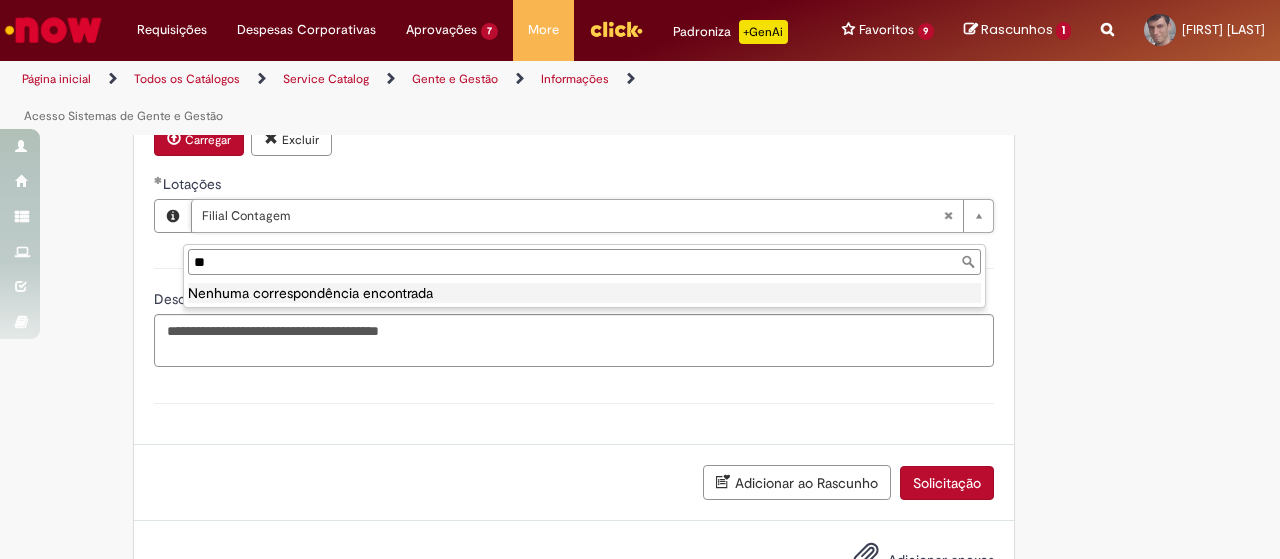 type on "*" 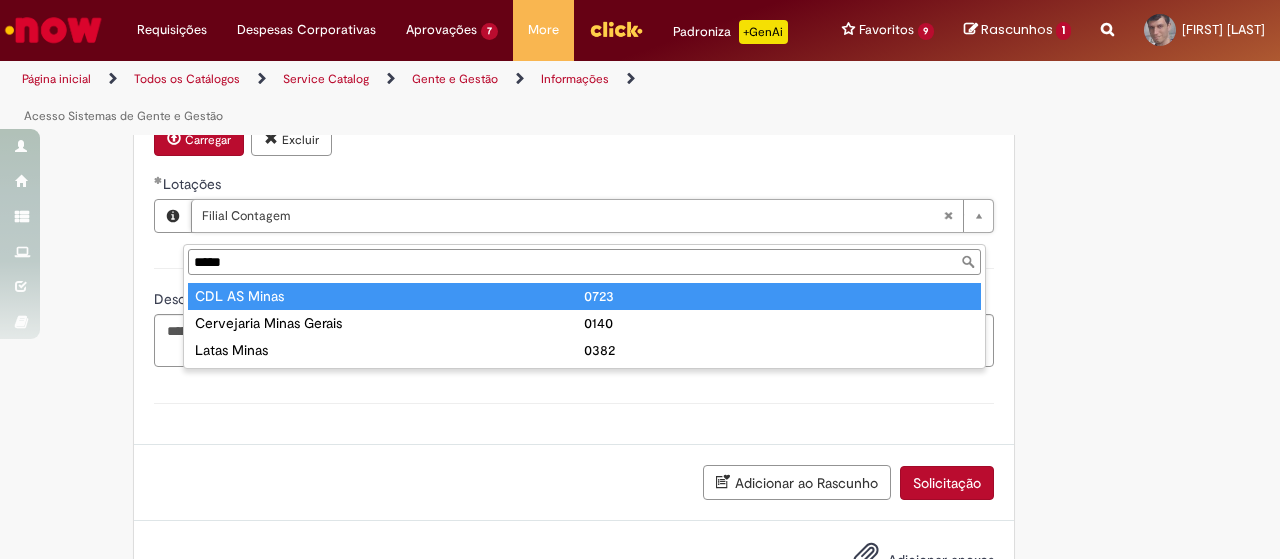 type on "*****" 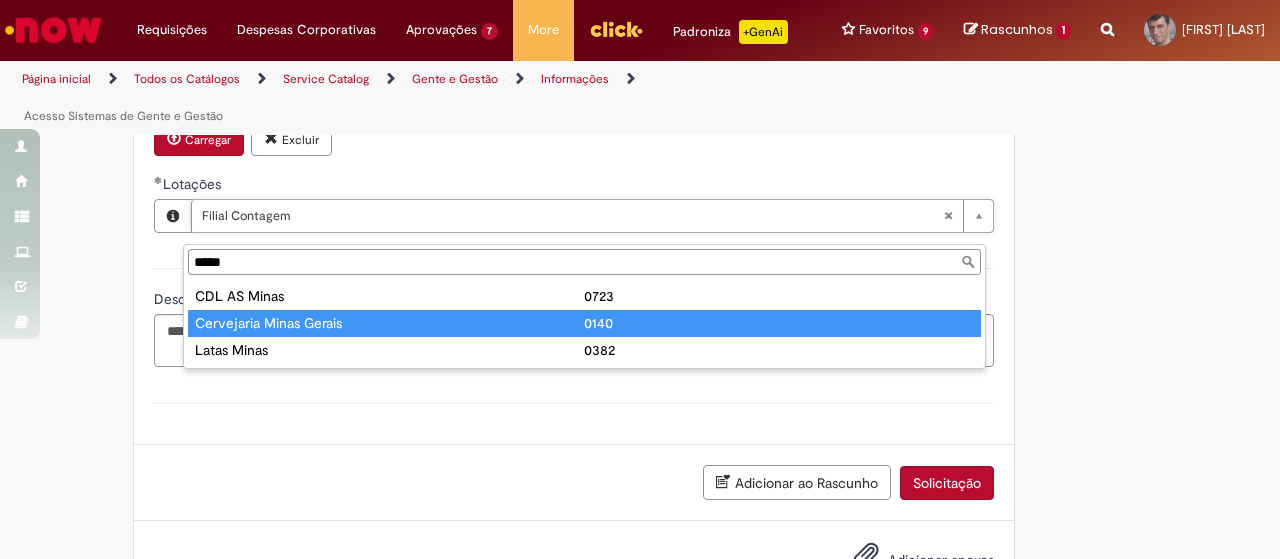 type on "**********" 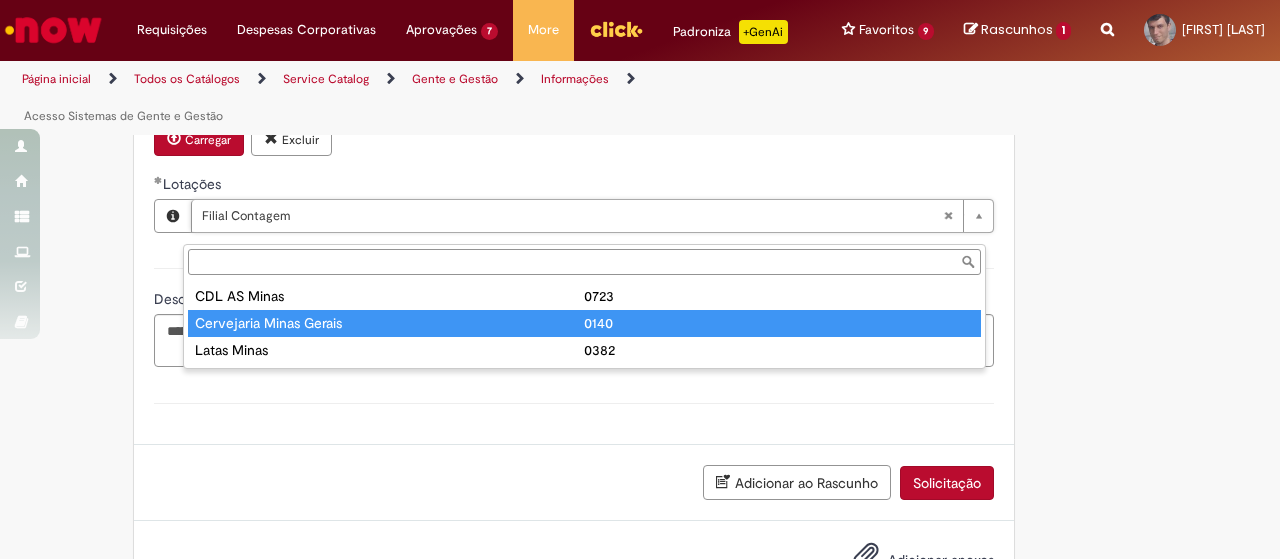 scroll, scrollTop: 0, scrollLeft: 94, axis: horizontal 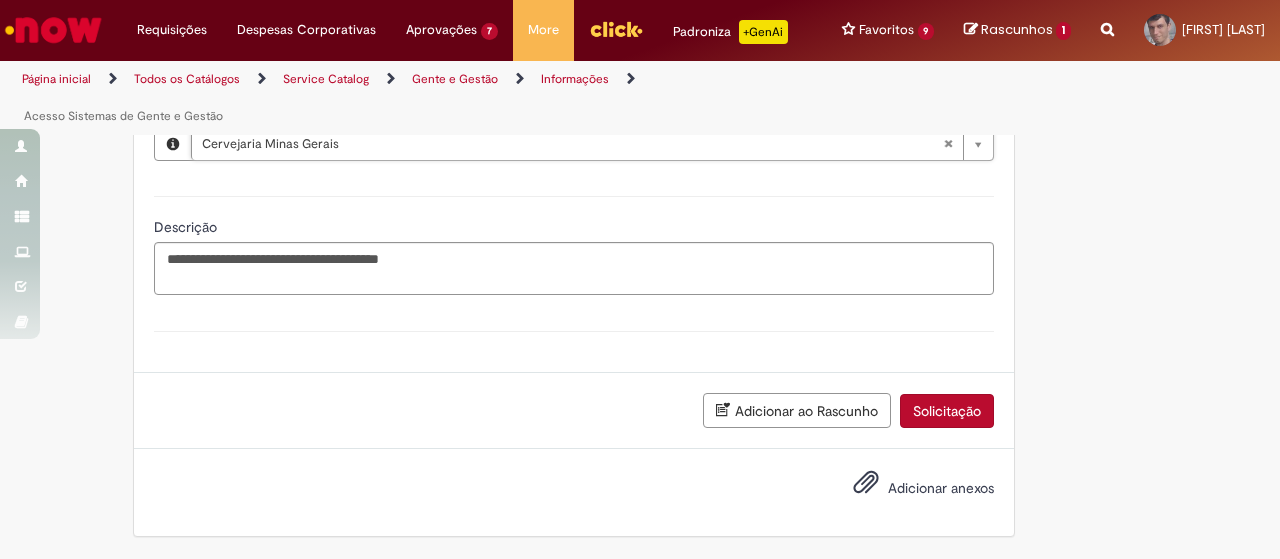 click on "Solicitação" at bounding box center [947, 411] 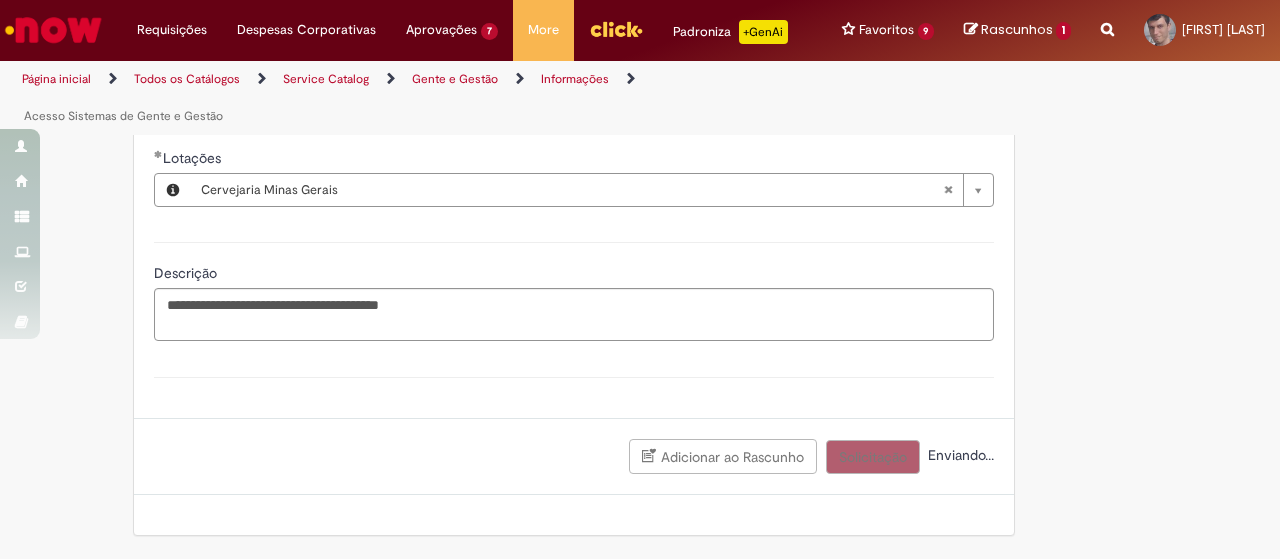 scroll, scrollTop: 1325, scrollLeft: 0, axis: vertical 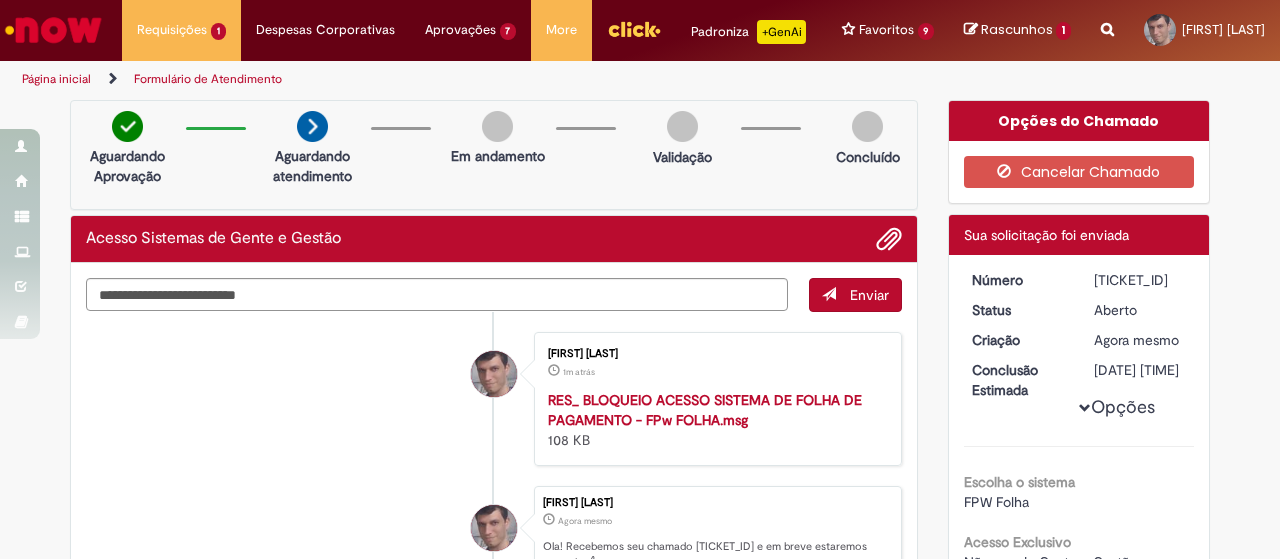 click on "Página inicial" at bounding box center (56, 79) 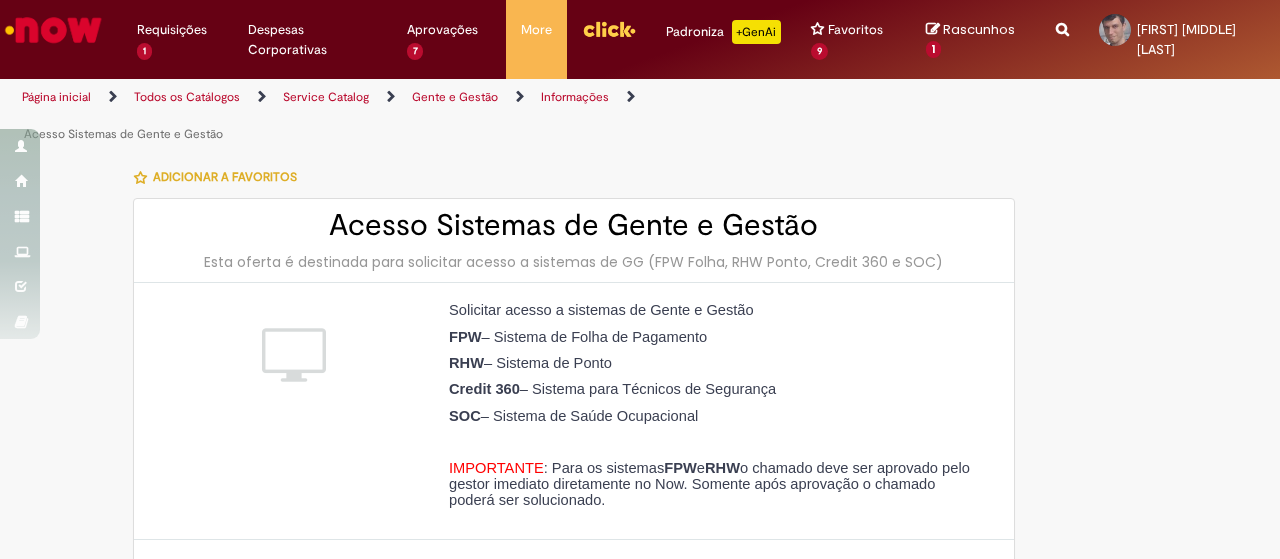 scroll, scrollTop: 0, scrollLeft: 0, axis: both 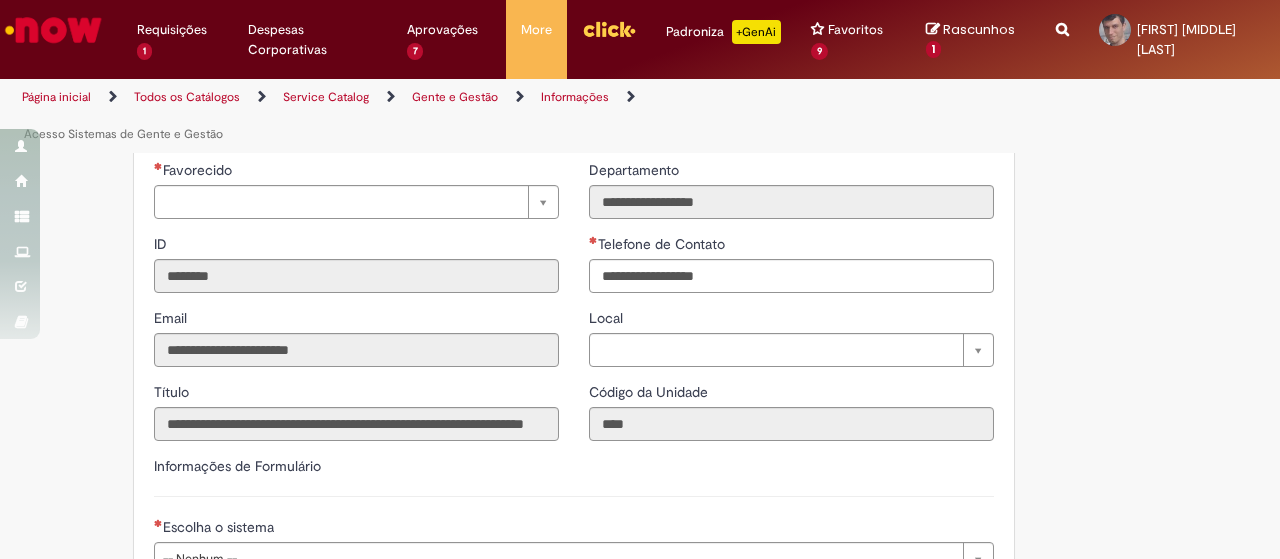 type on "**********" 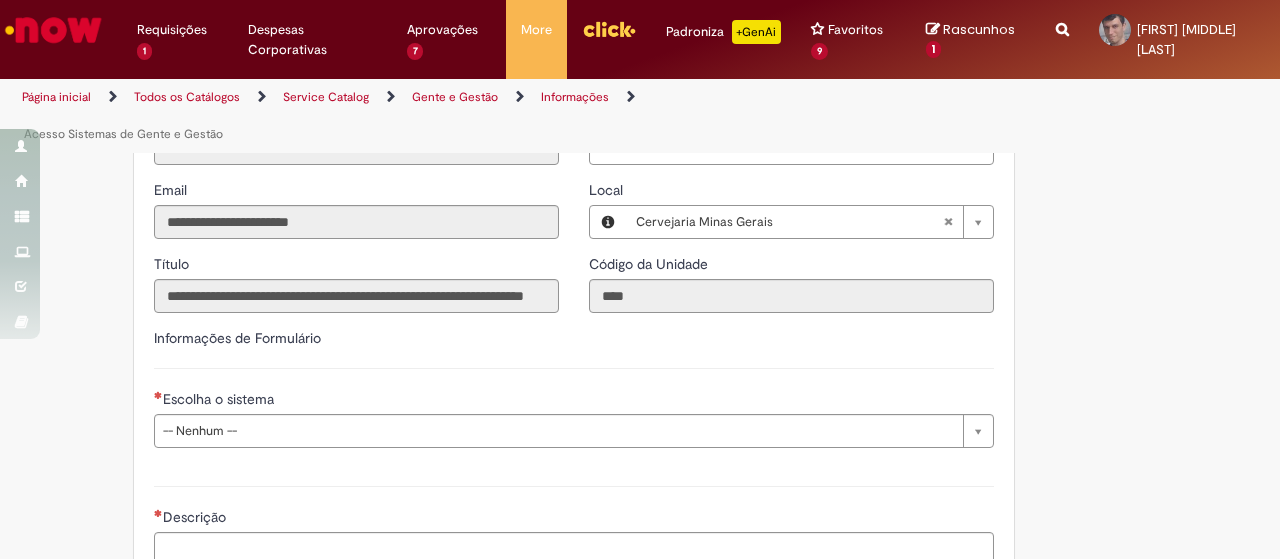 scroll, scrollTop: 600, scrollLeft: 0, axis: vertical 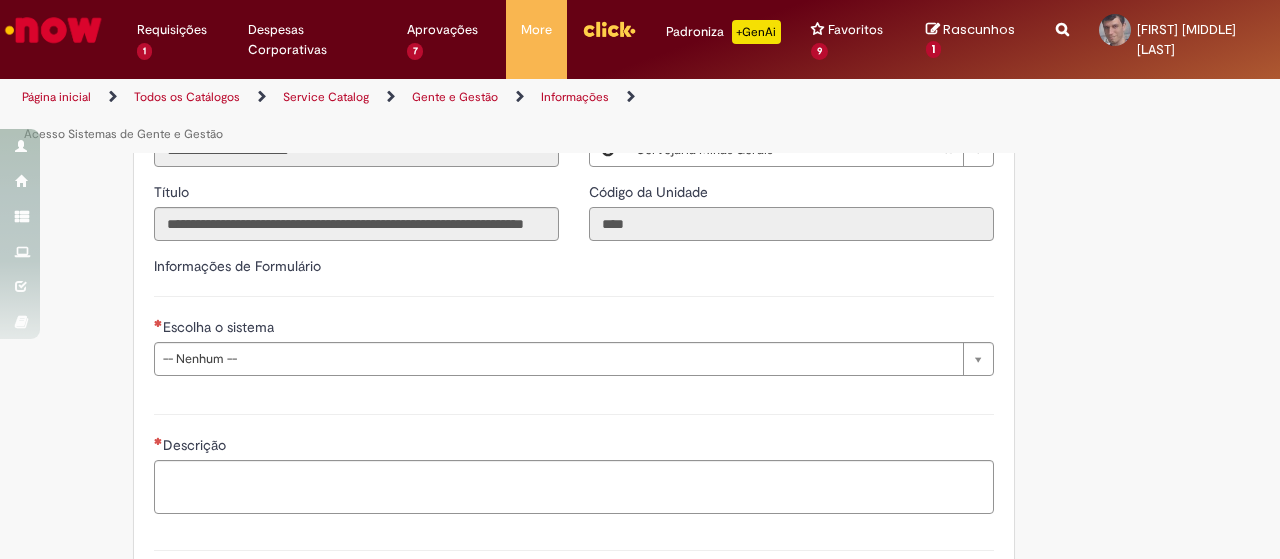 click on "****" at bounding box center (791, 224) 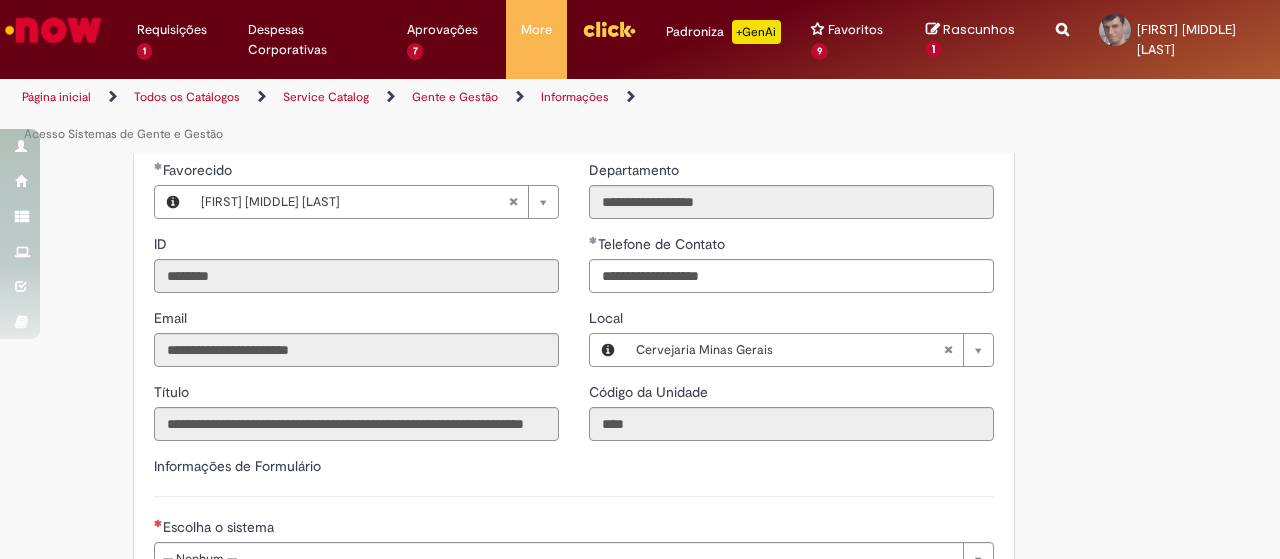 click at bounding box center (804, 322) 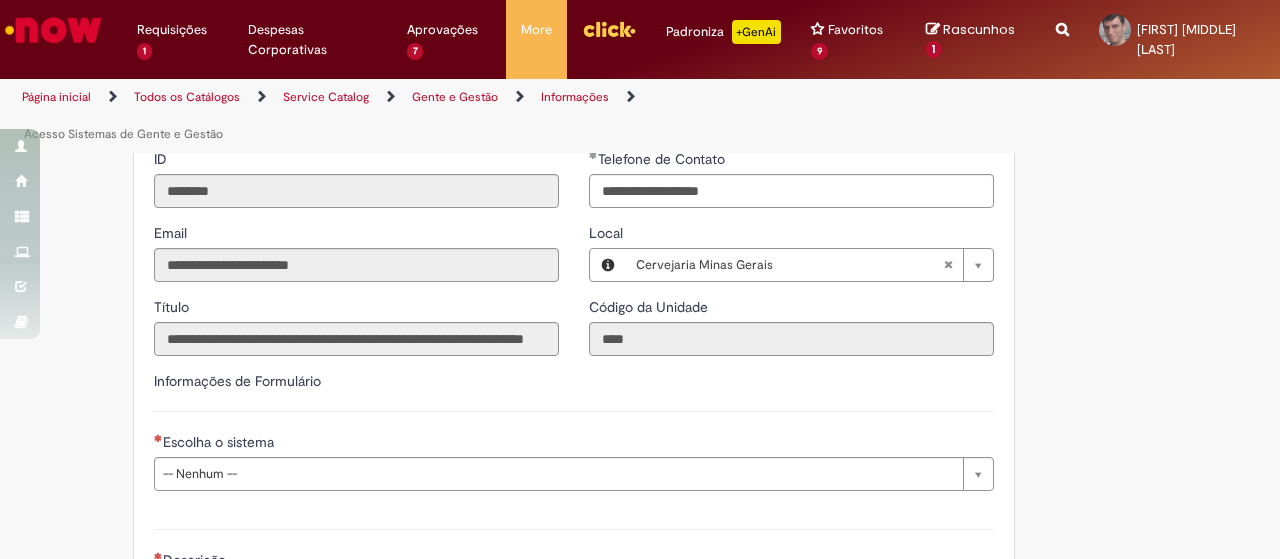 scroll, scrollTop: 700, scrollLeft: 0, axis: vertical 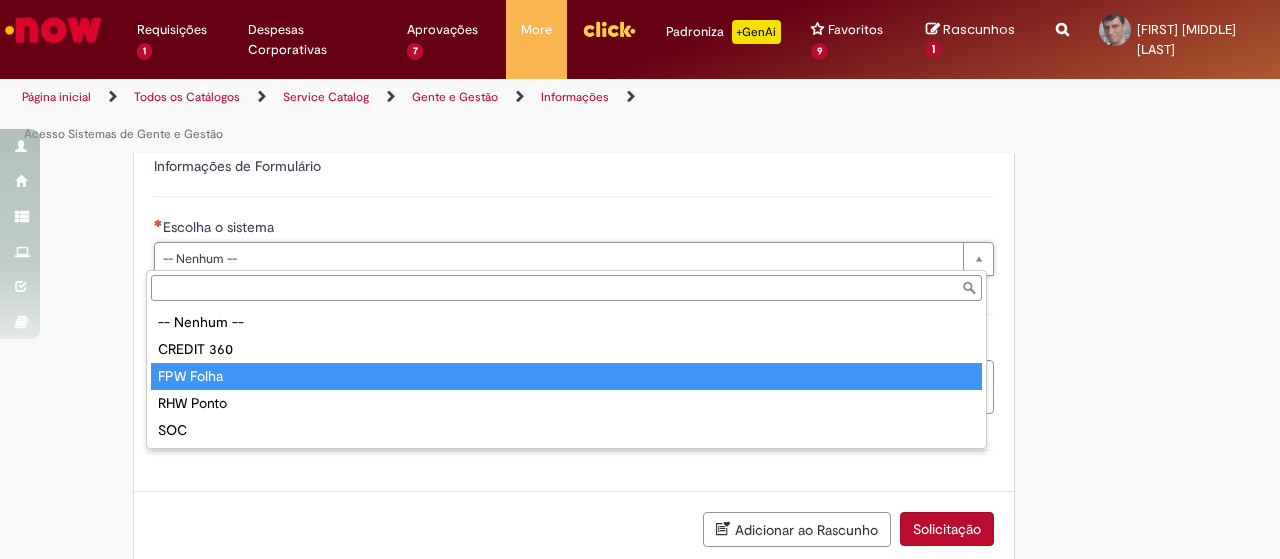 type on "*********" 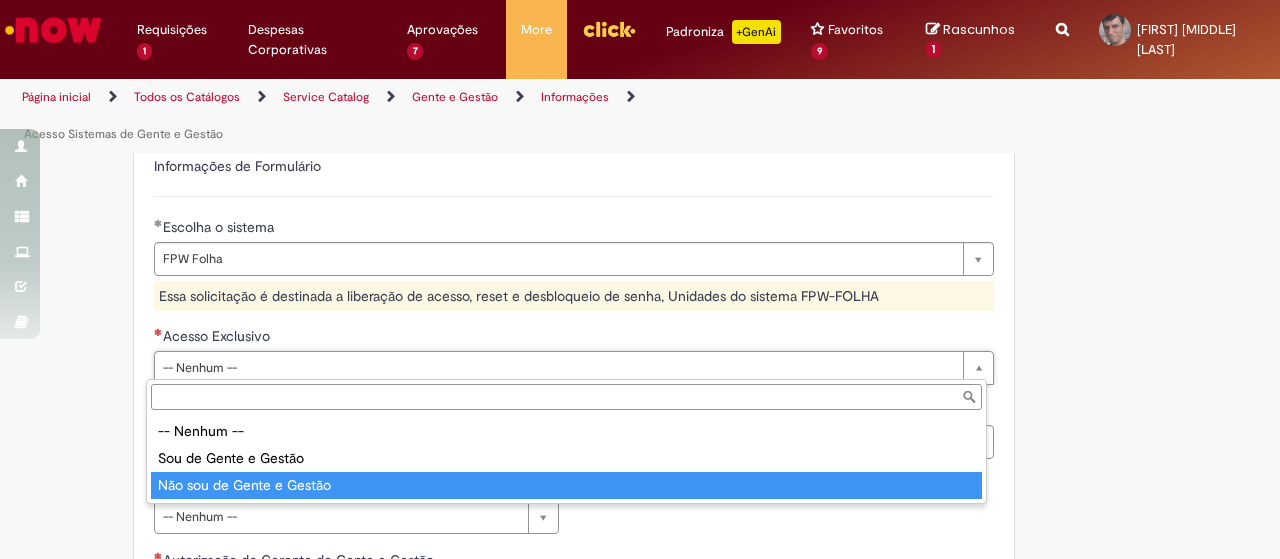 type on "**********" 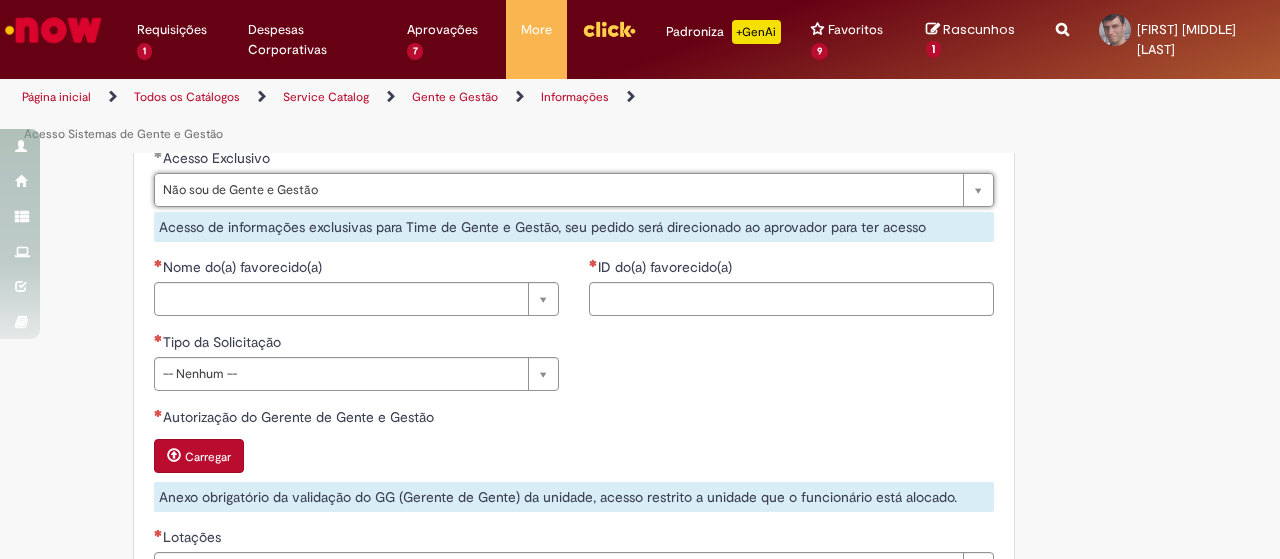 scroll, scrollTop: 900, scrollLeft: 0, axis: vertical 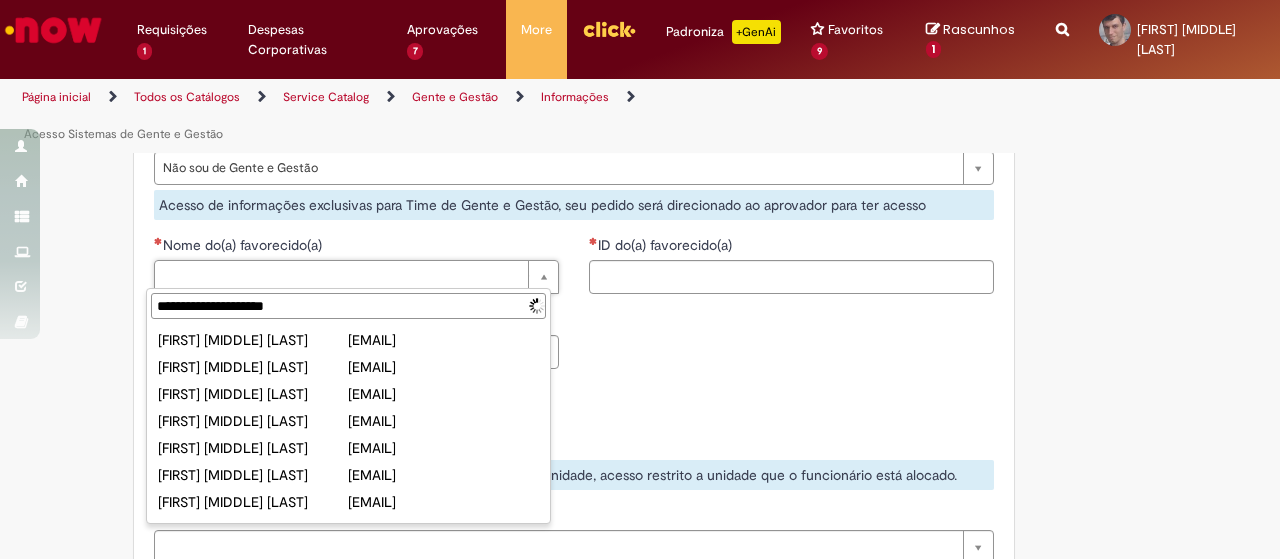 type on "**********" 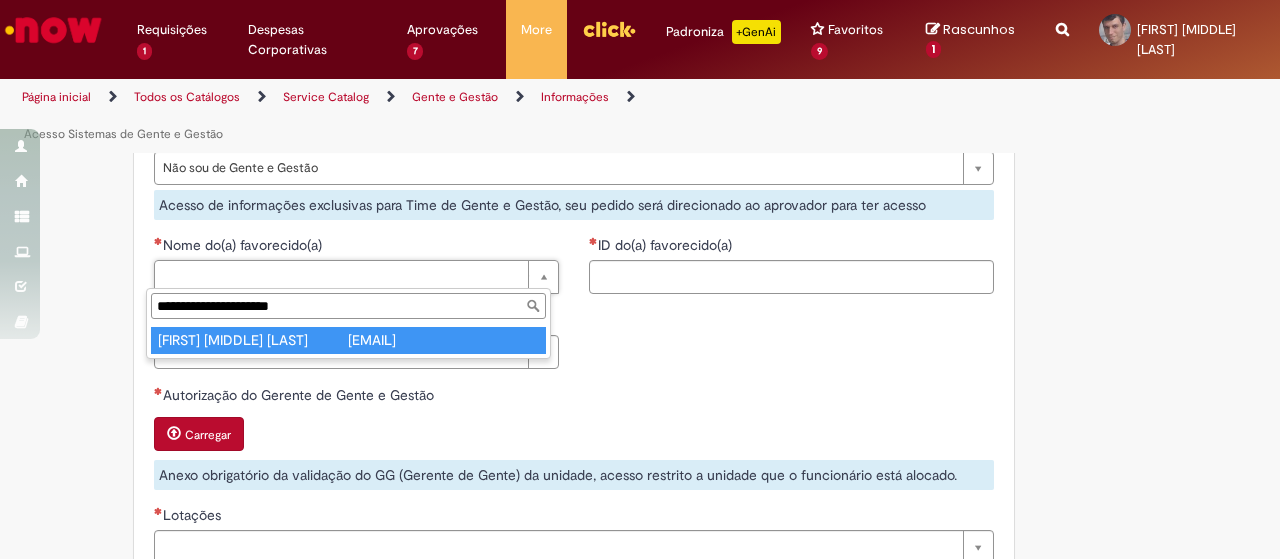 type on "**********" 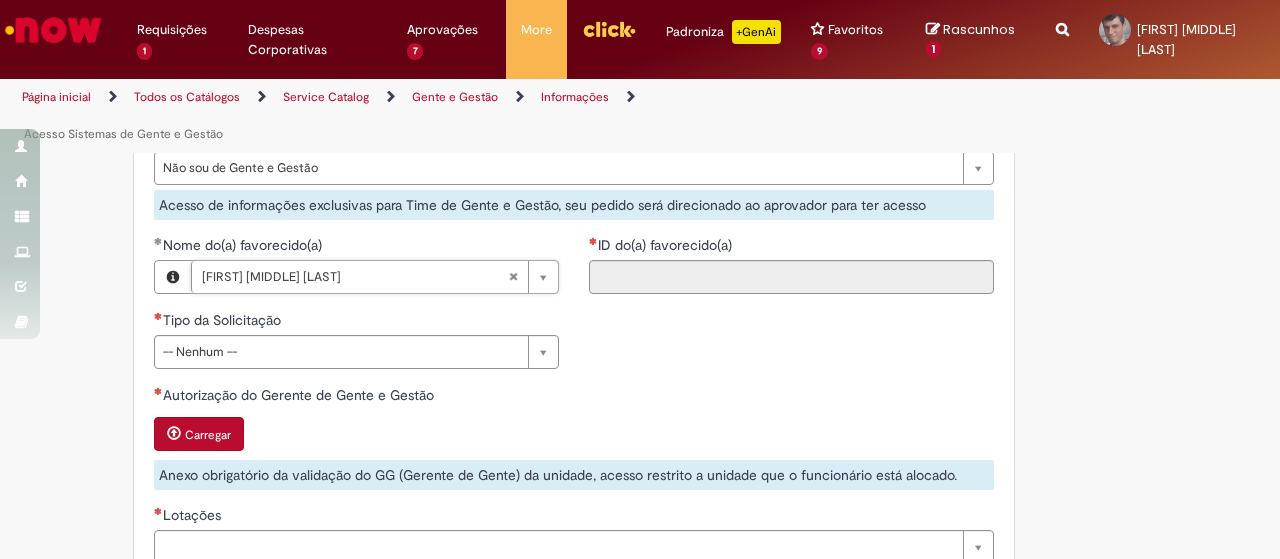 type on "********" 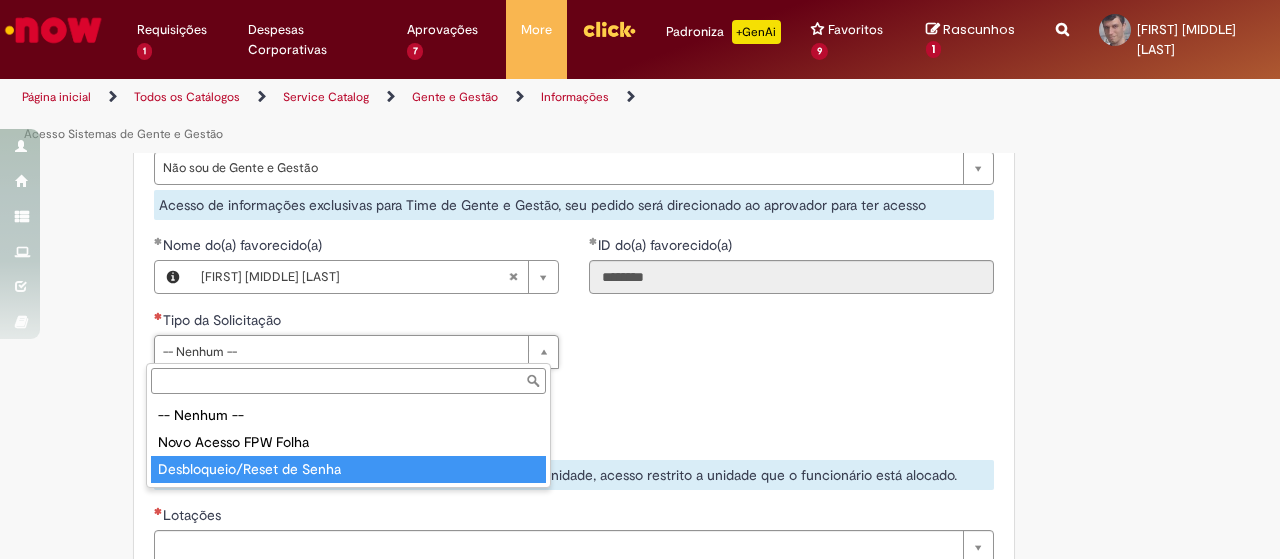 type on "**********" 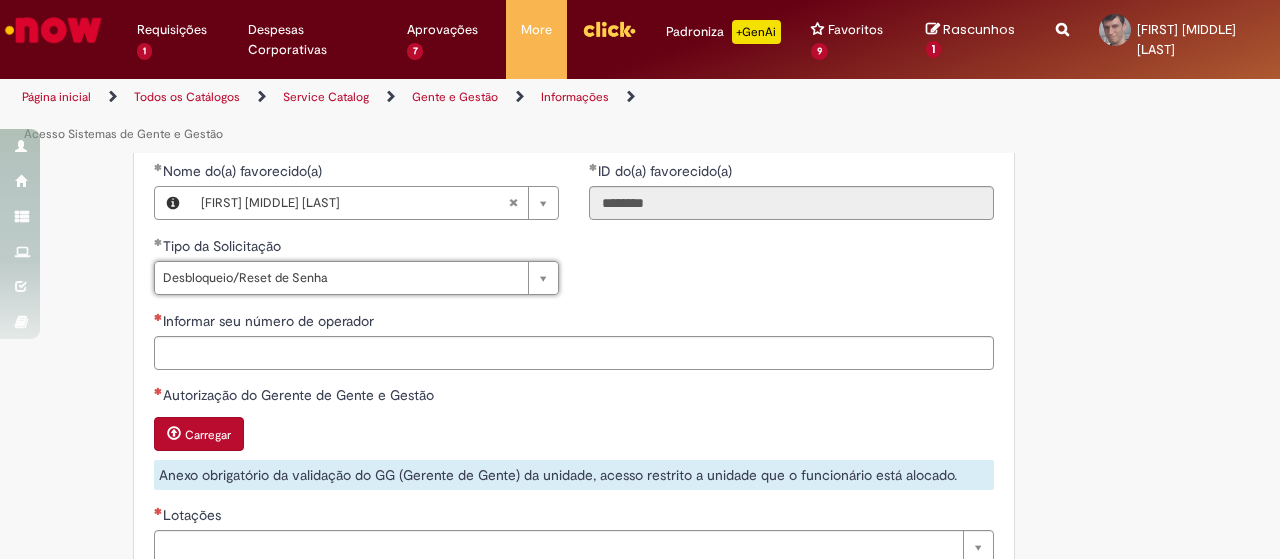 scroll, scrollTop: 1100, scrollLeft: 0, axis: vertical 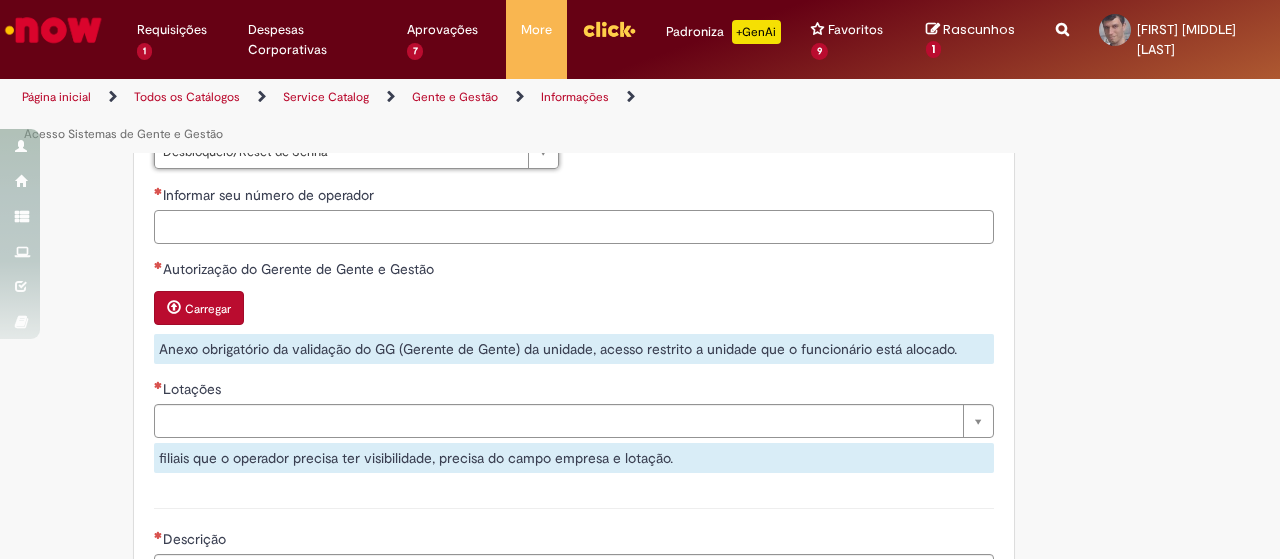 click on "Informar seu número de operador" at bounding box center (574, 227) 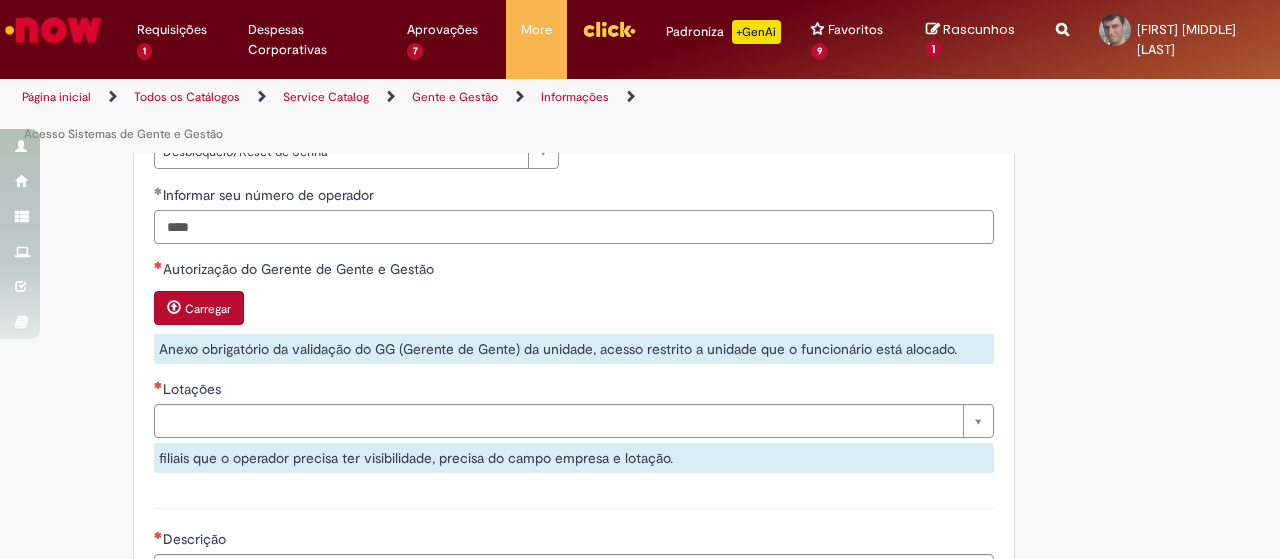 type on "****" 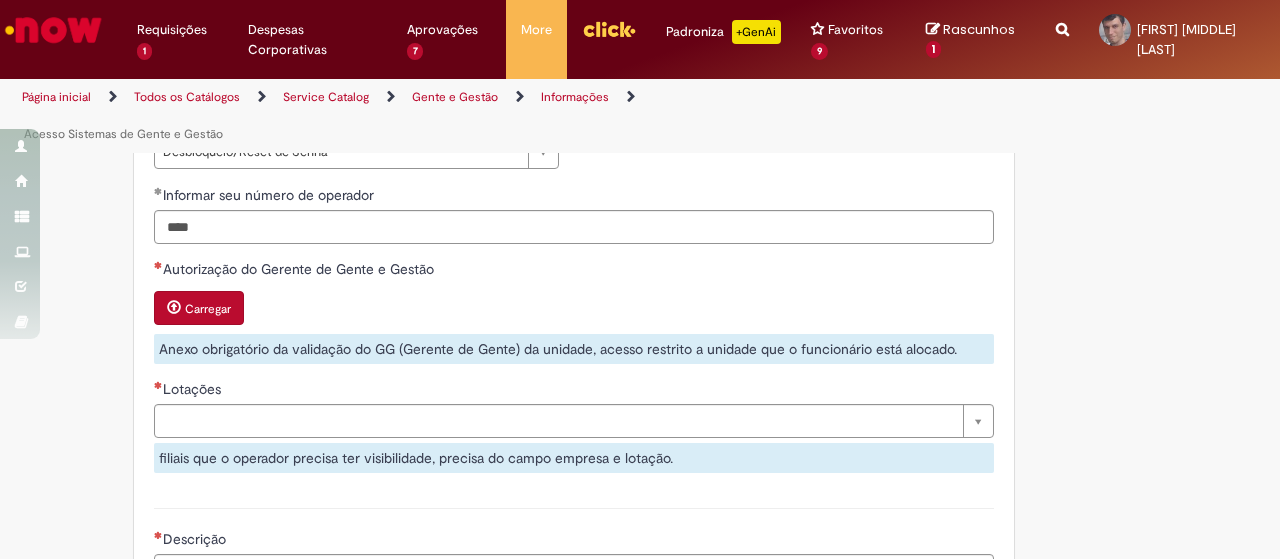 type 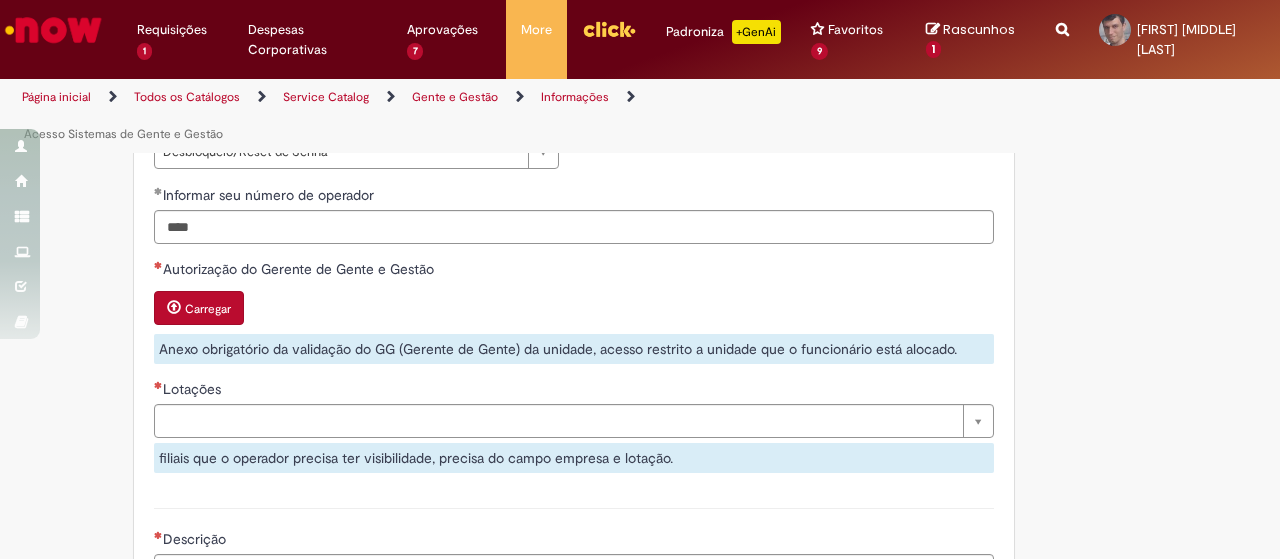 click on "Carregar" at bounding box center (208, 309) 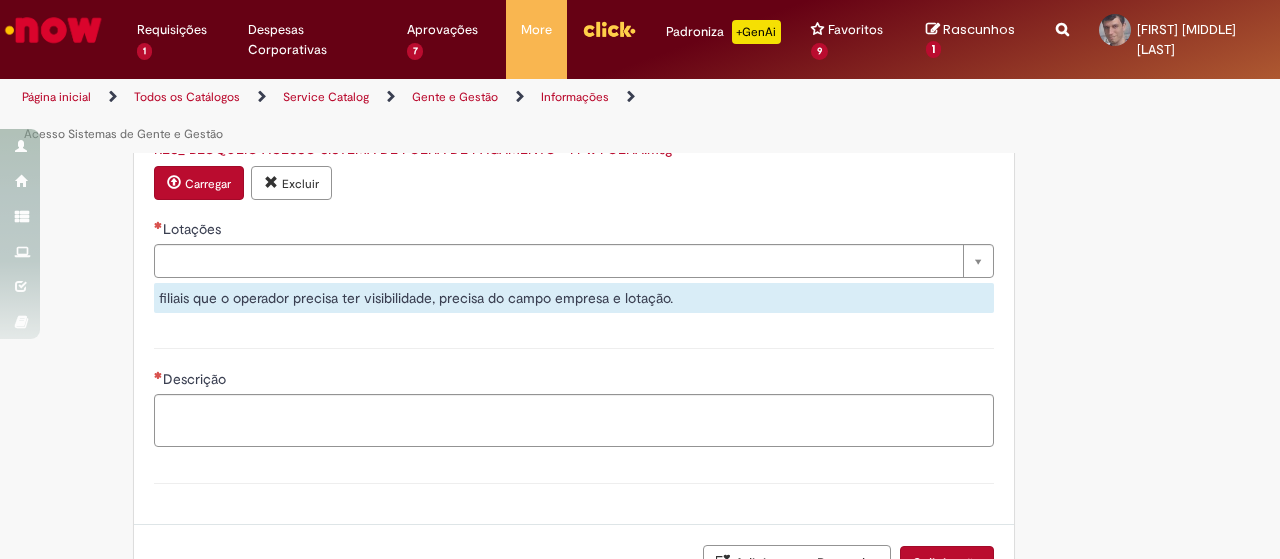 scroll, scrollTop: 1300, scrollLeft: 0, axis: vertical 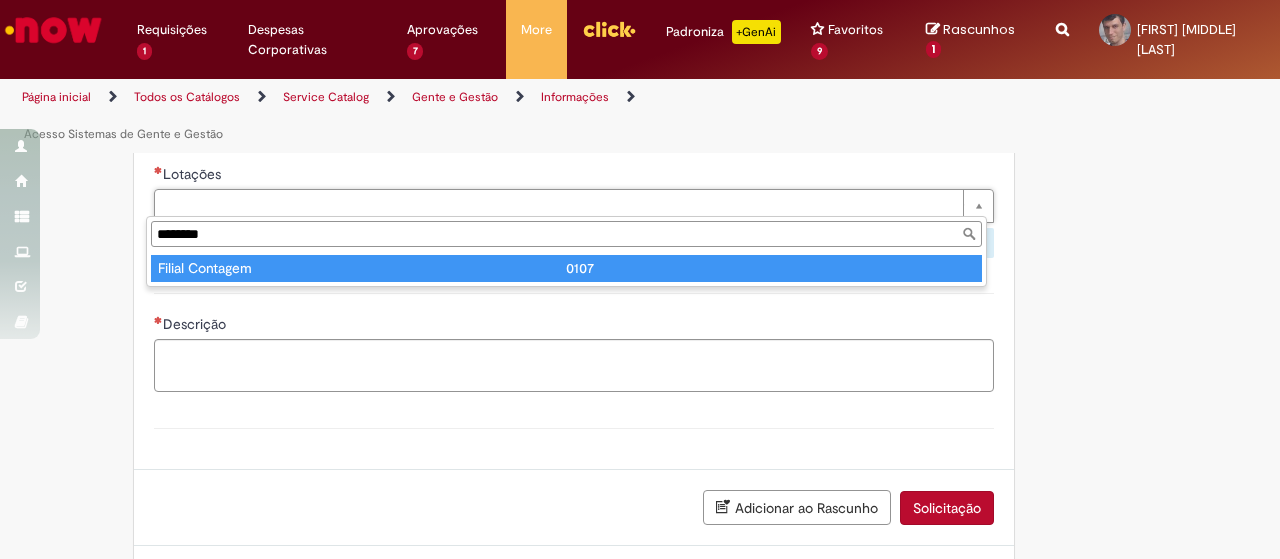 type on "********" 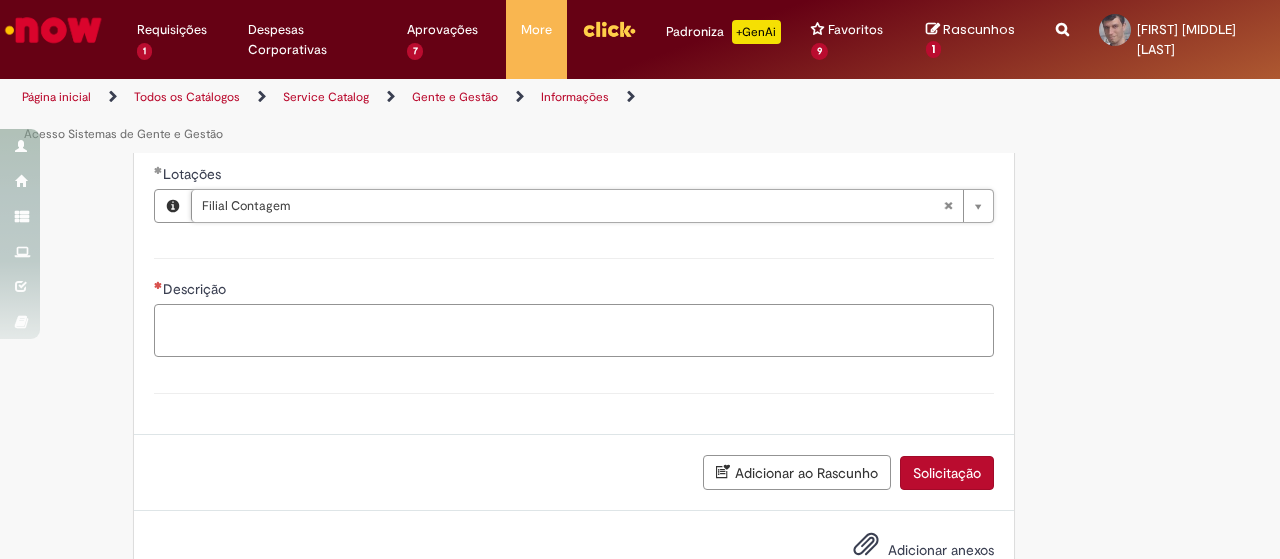 click on "Descrição" at bounding box center [574, 330] 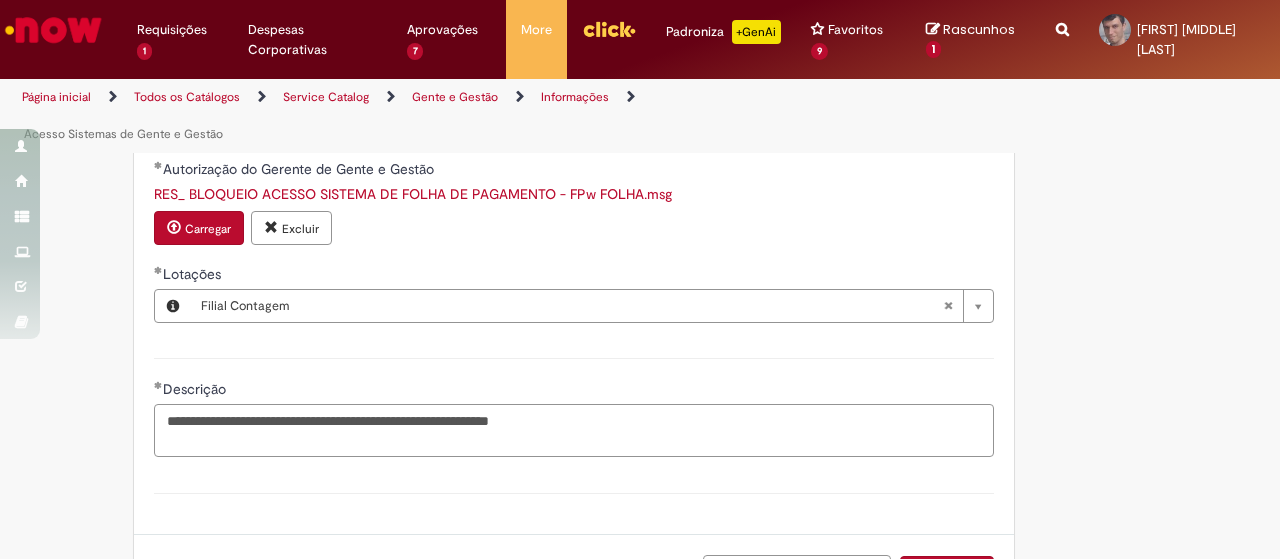 scroll, scrollTop: 1371, scrollLeft: 0, axis: vertical 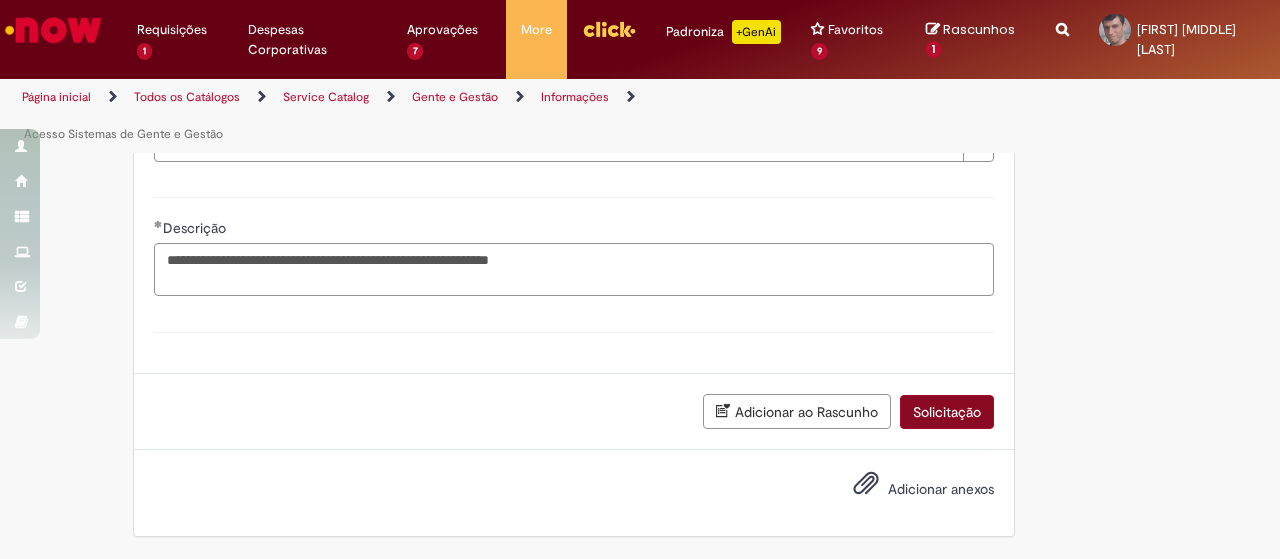 type on "**********" 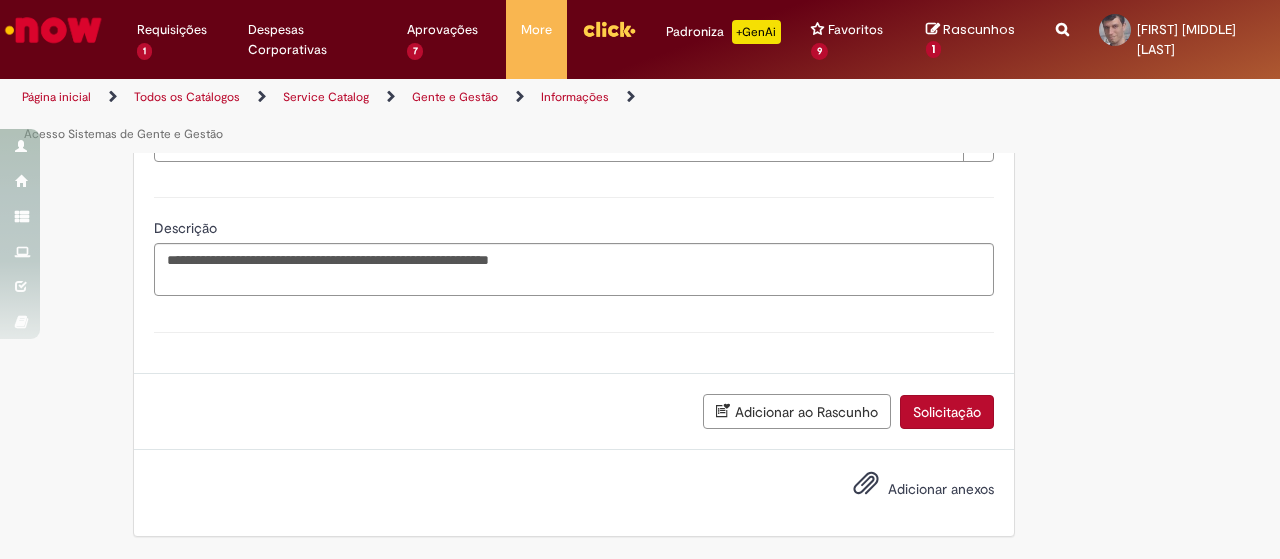 drag, startPoint x: 951, startPoint y: 396, endPoint x: 1182, endPoint y: 338, distance: 238.1701 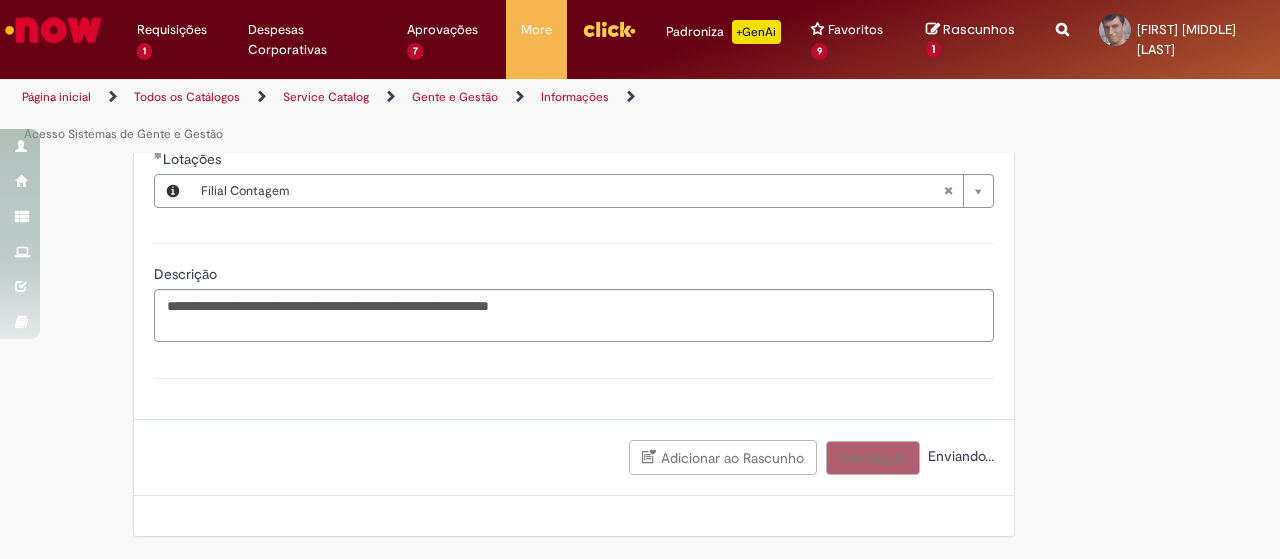 scroll, scrollTop: 1325, scrollLeft: 0, axis: vertical 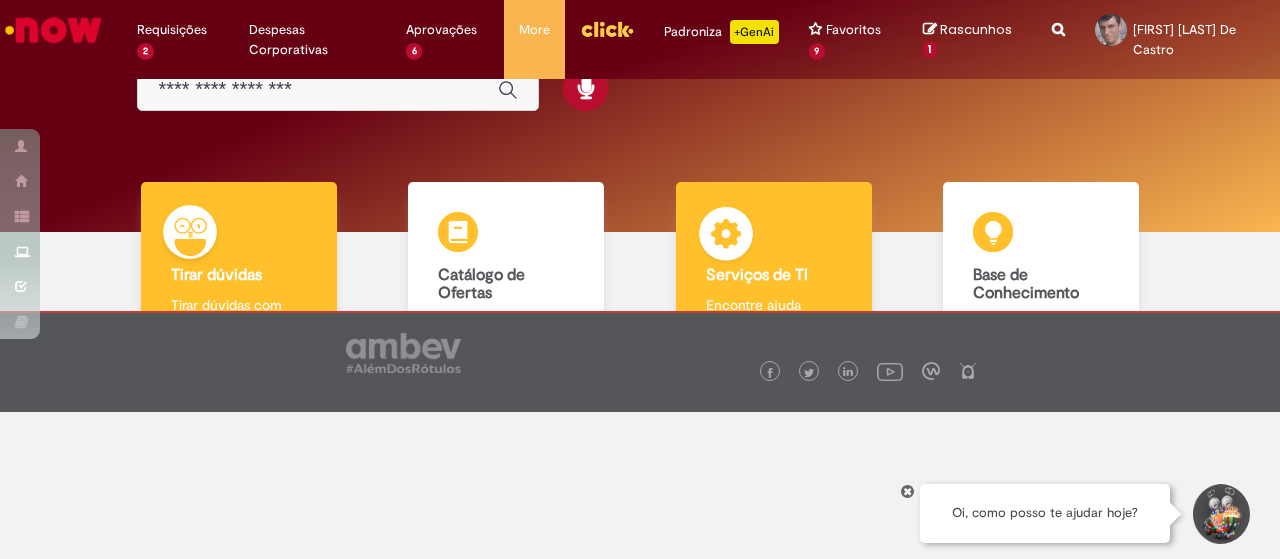 click on "Serviços de TI
Serviços de TI
Encontre ajuda" at bounding box center (774, 268) 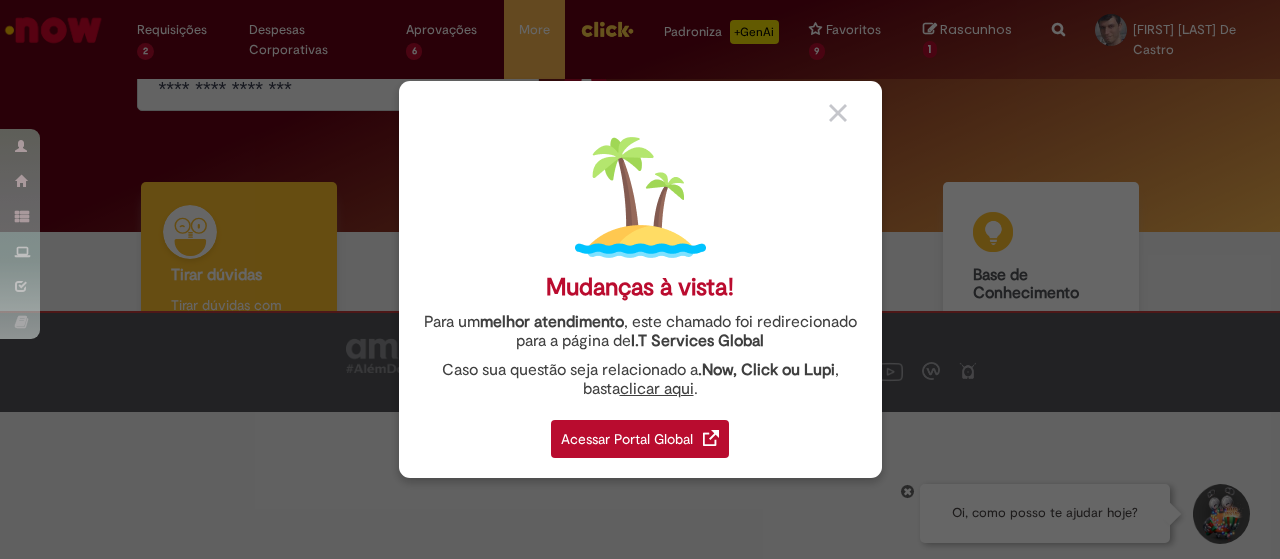 click on "Acessar Portal Global" at bounding box center (640, 439) 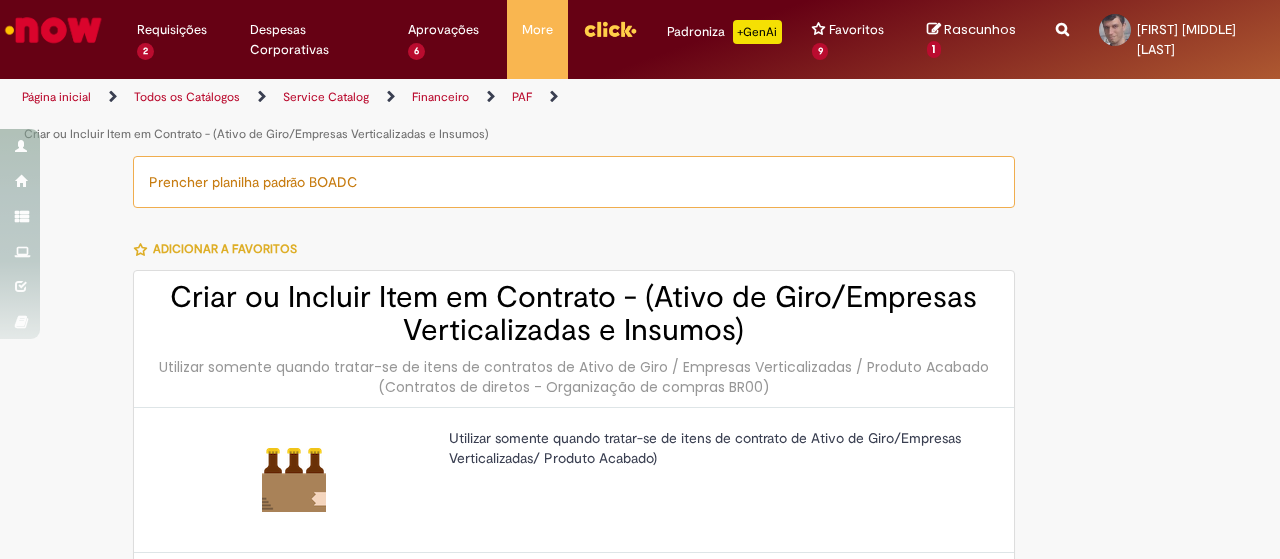 type on "**********" 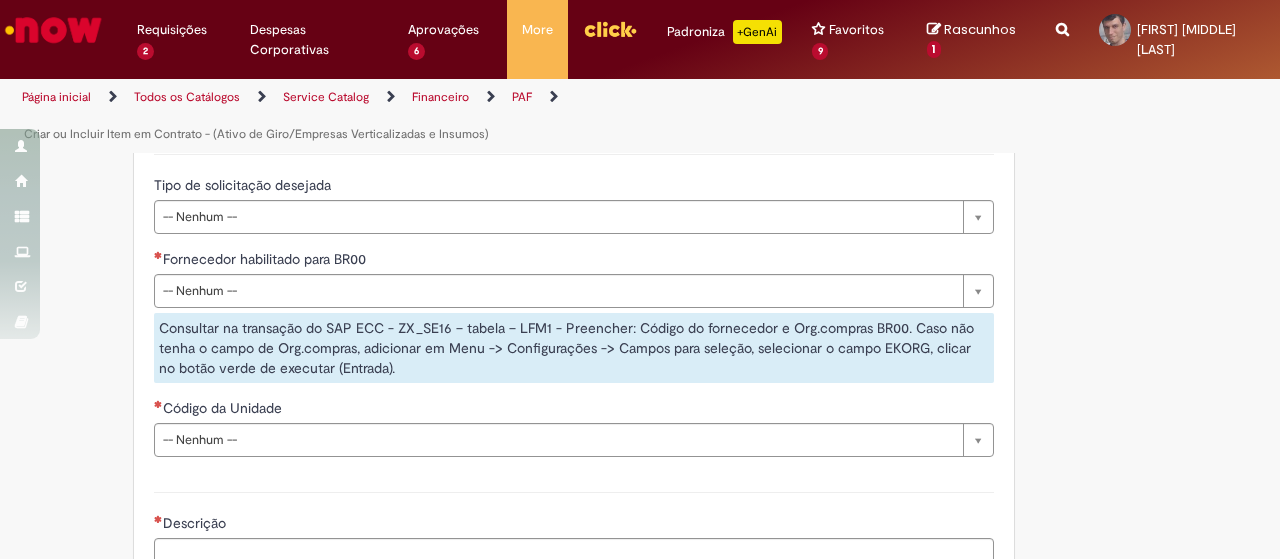 scroll, scrollTop: 800, scrollLeft: 0, axis: vertical 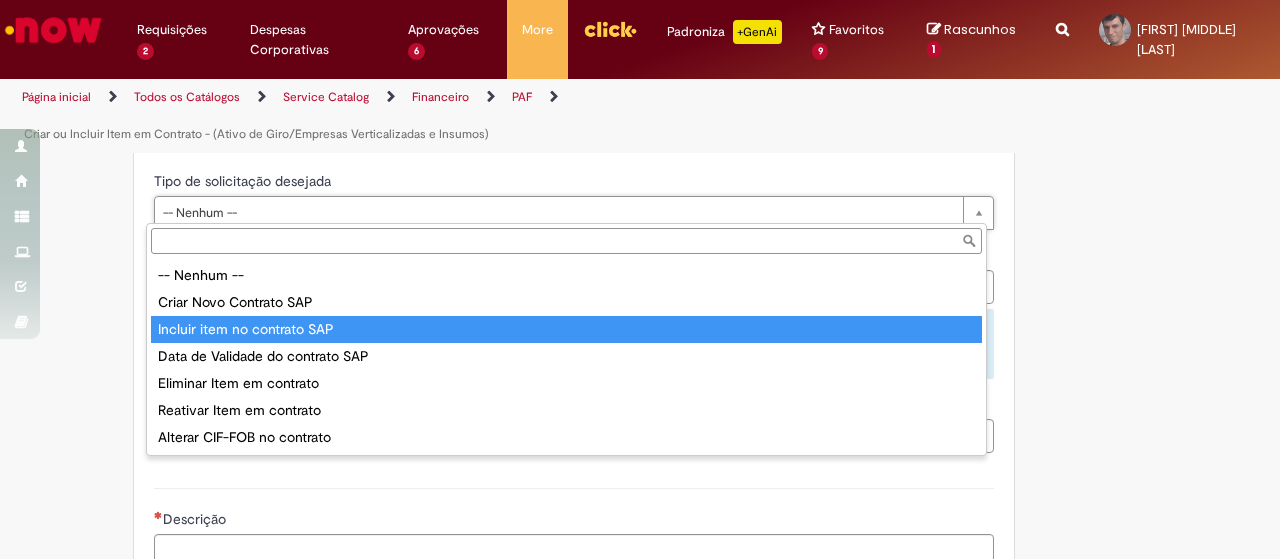 type on "**********" 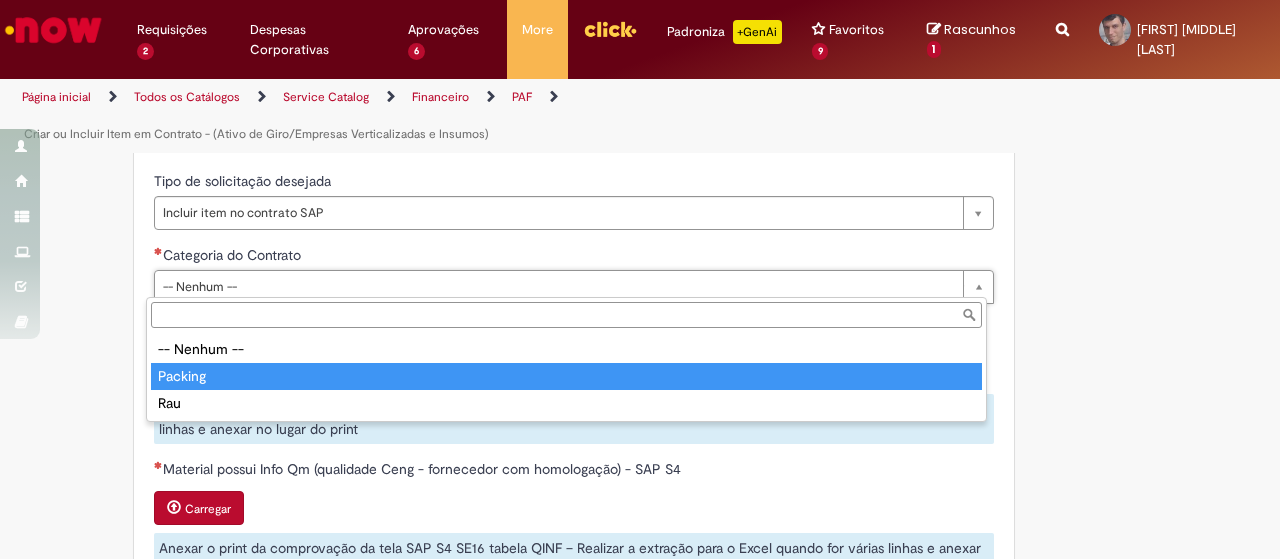 type on "*******" 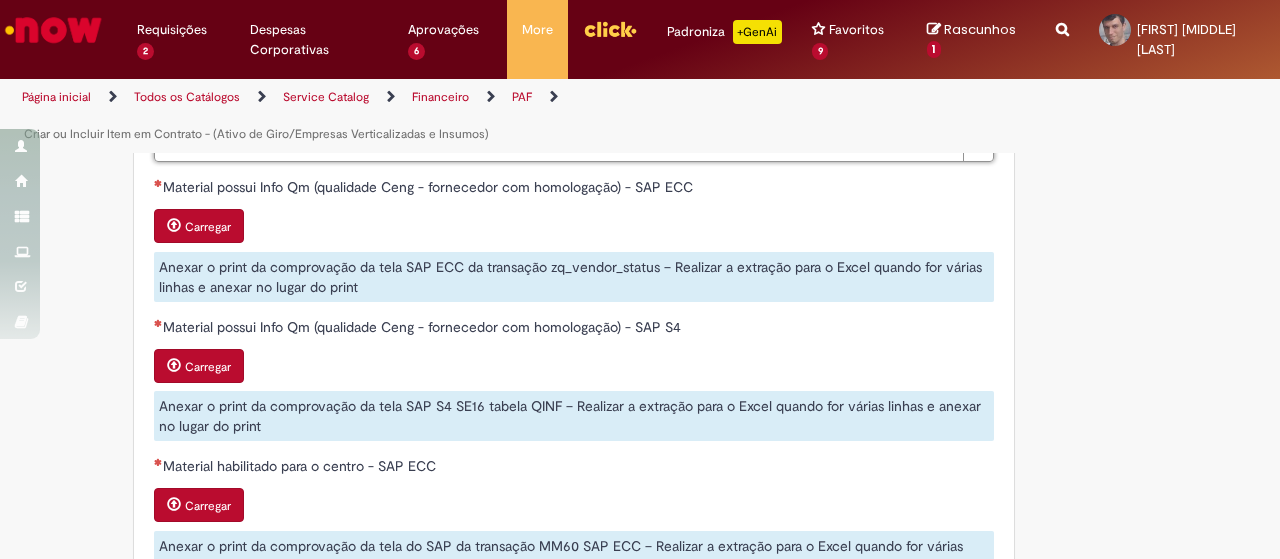 scroll, scrollTop: 900, scrollLeft: 0, axis: vertical 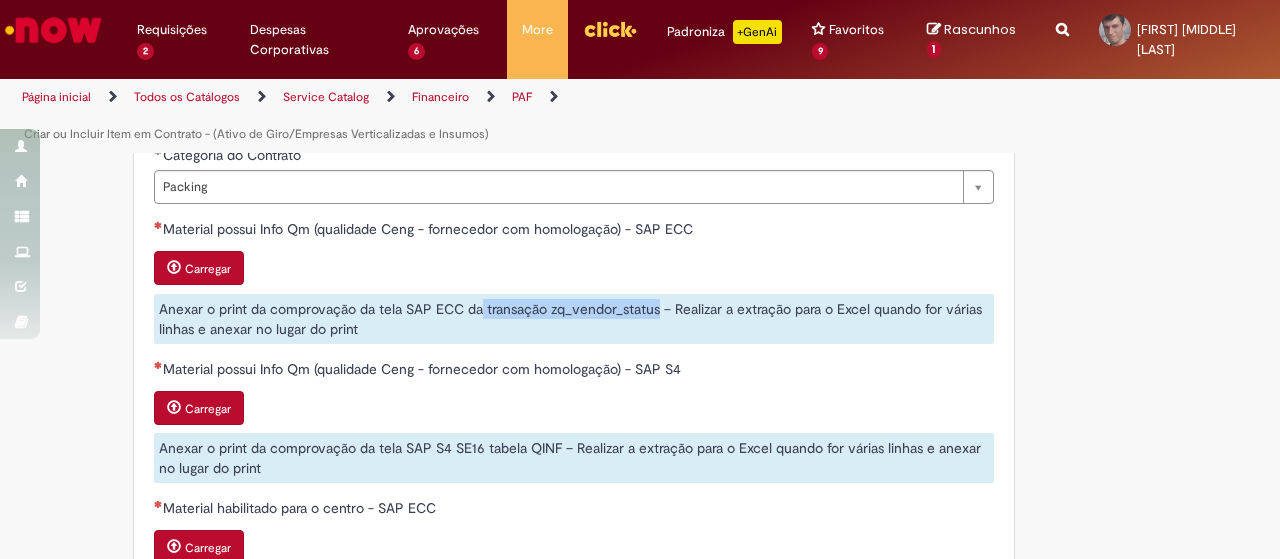 drag, startPoint x: 474, startPoint y: 304, endPoint x: 650, endPoint y: 303, distance: 176.00284 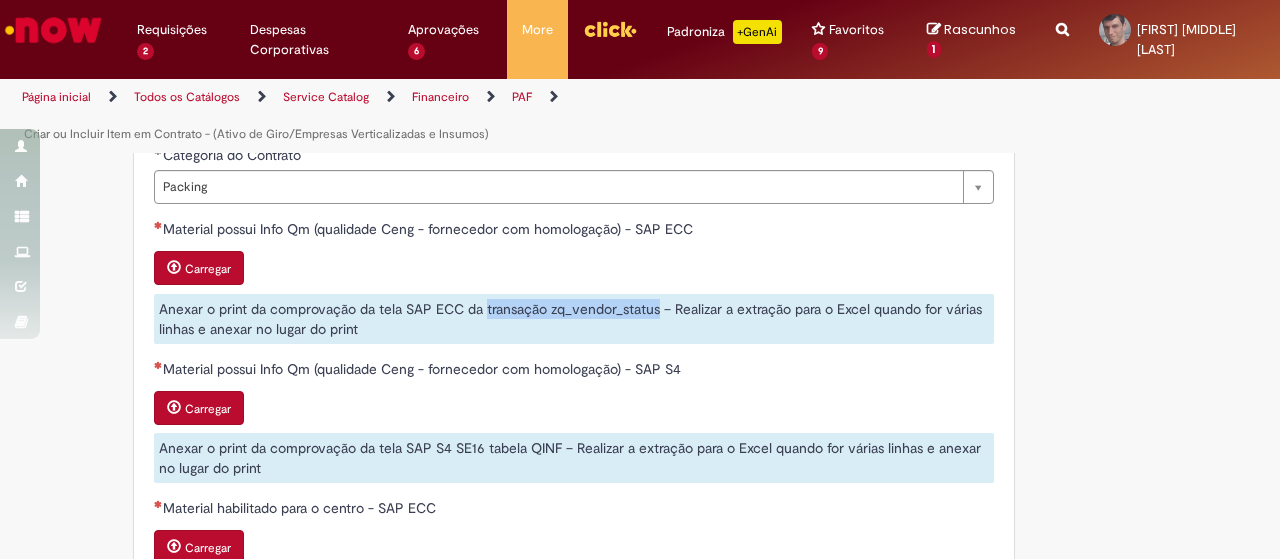 drag, startPoint x: 479, startPoint y: 302, endPoint x: 652, endPoint y: 303, distance: 173.00288 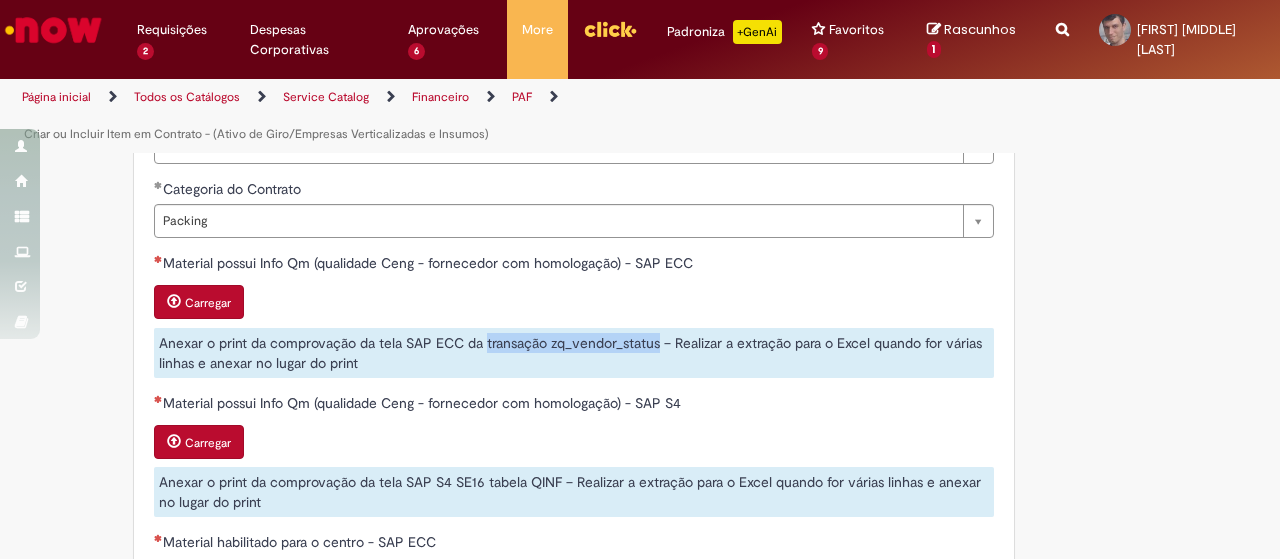 scroll, scrollTop: 900, scrollLeft: 0, axis: vertical 